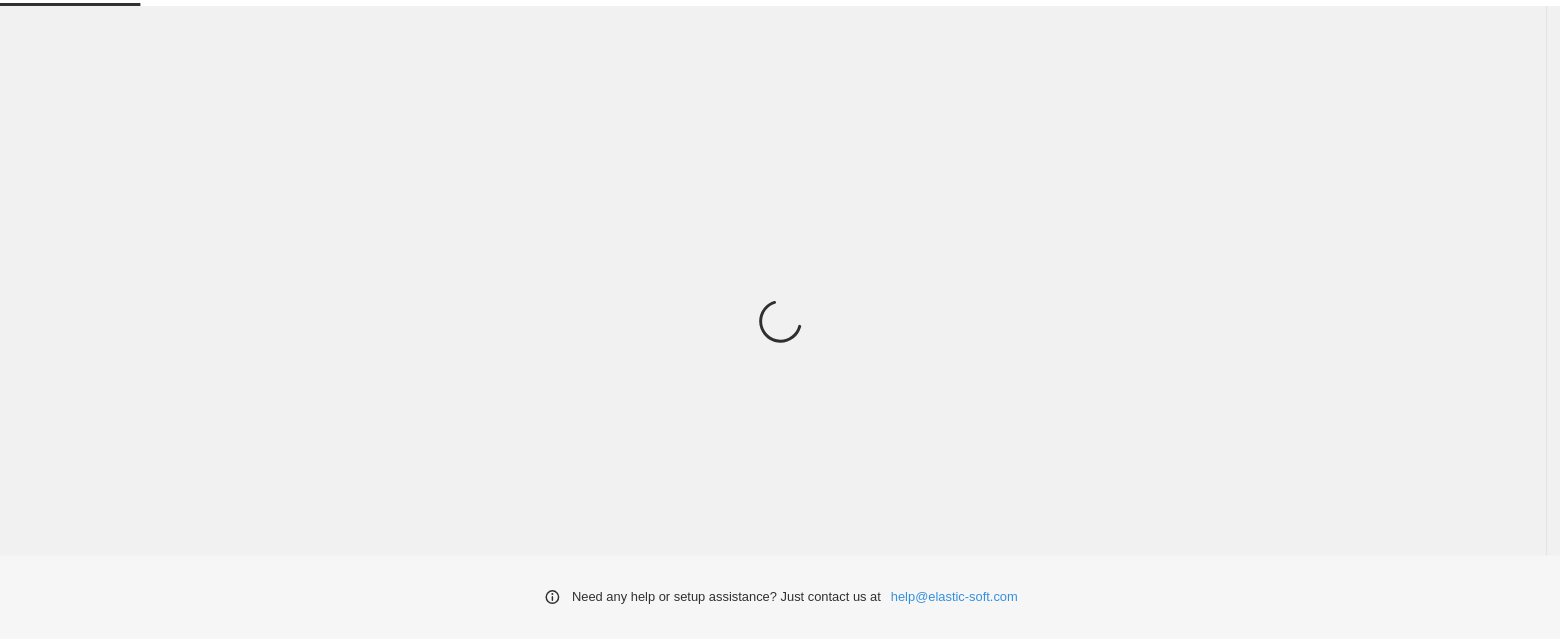 scroll, scrollTop: 0, scrollLeft: 0, axis: both 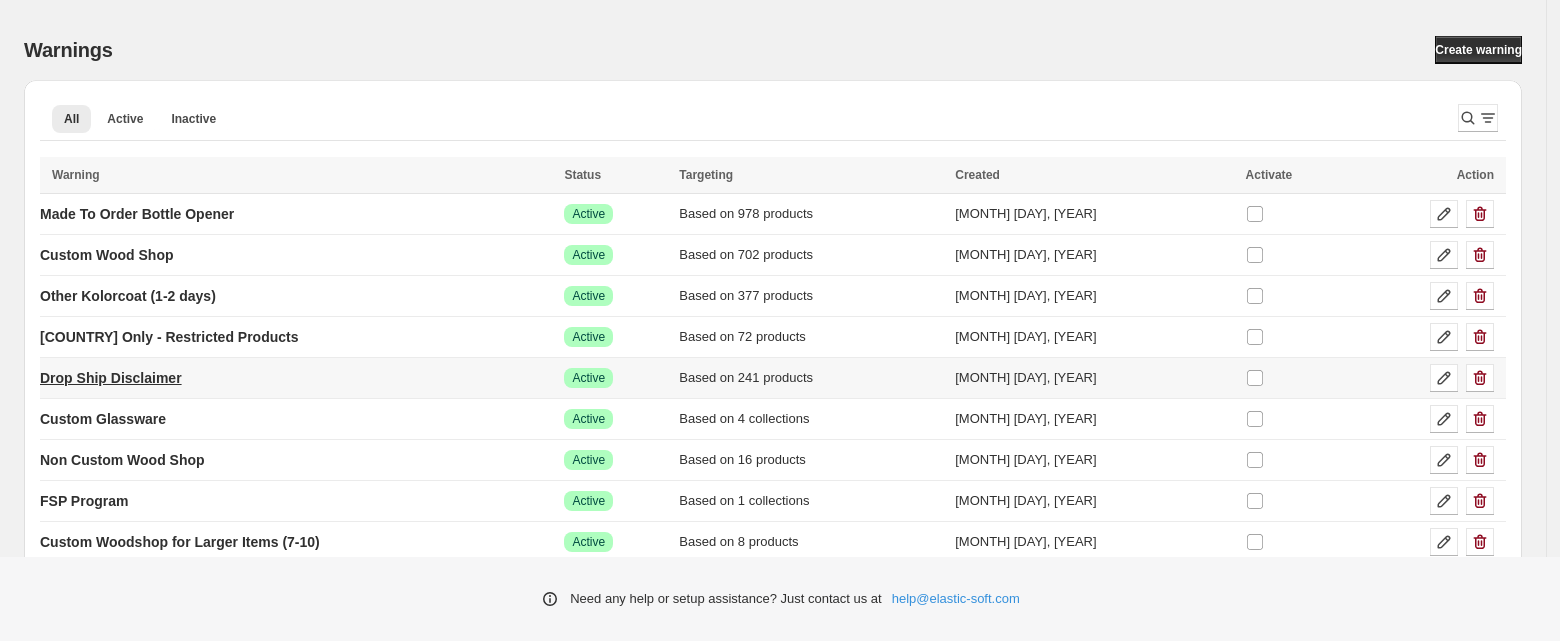 click on "Drop Ship Disclaimer" at bounding box center [111, 378] 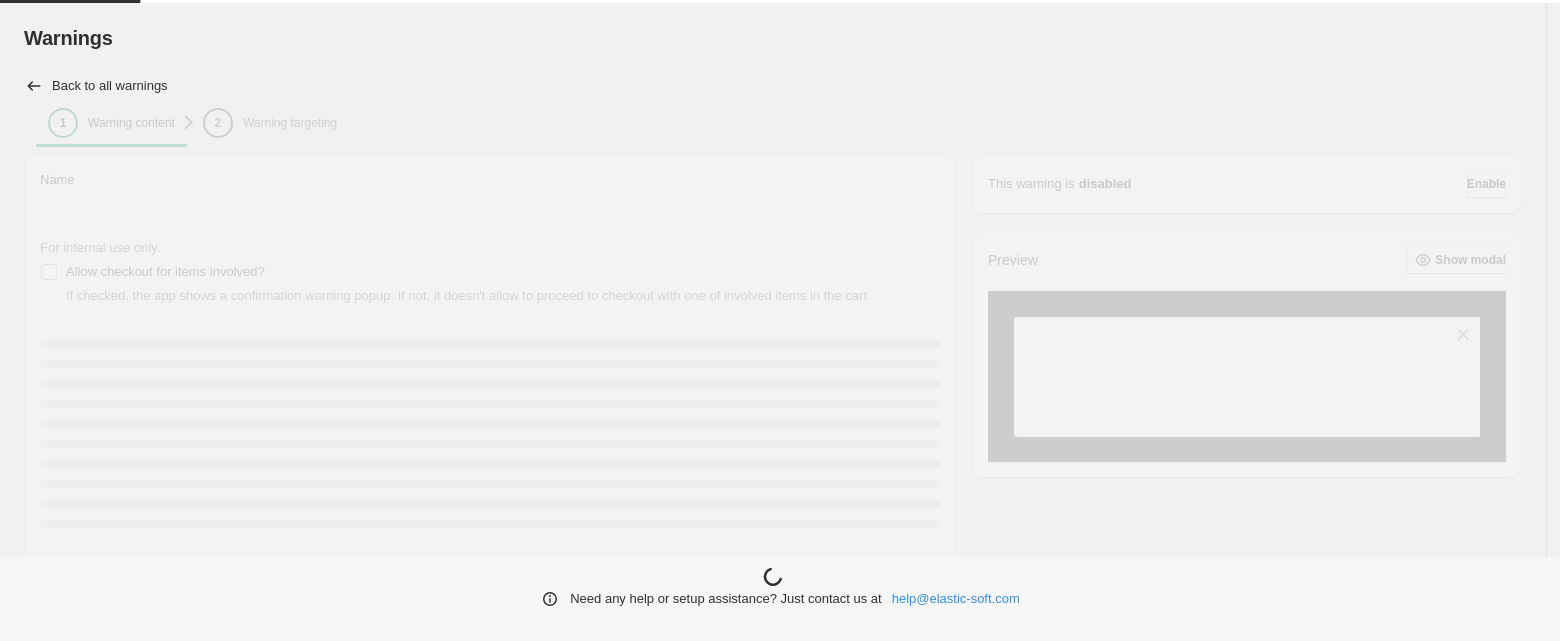 type on "**********" 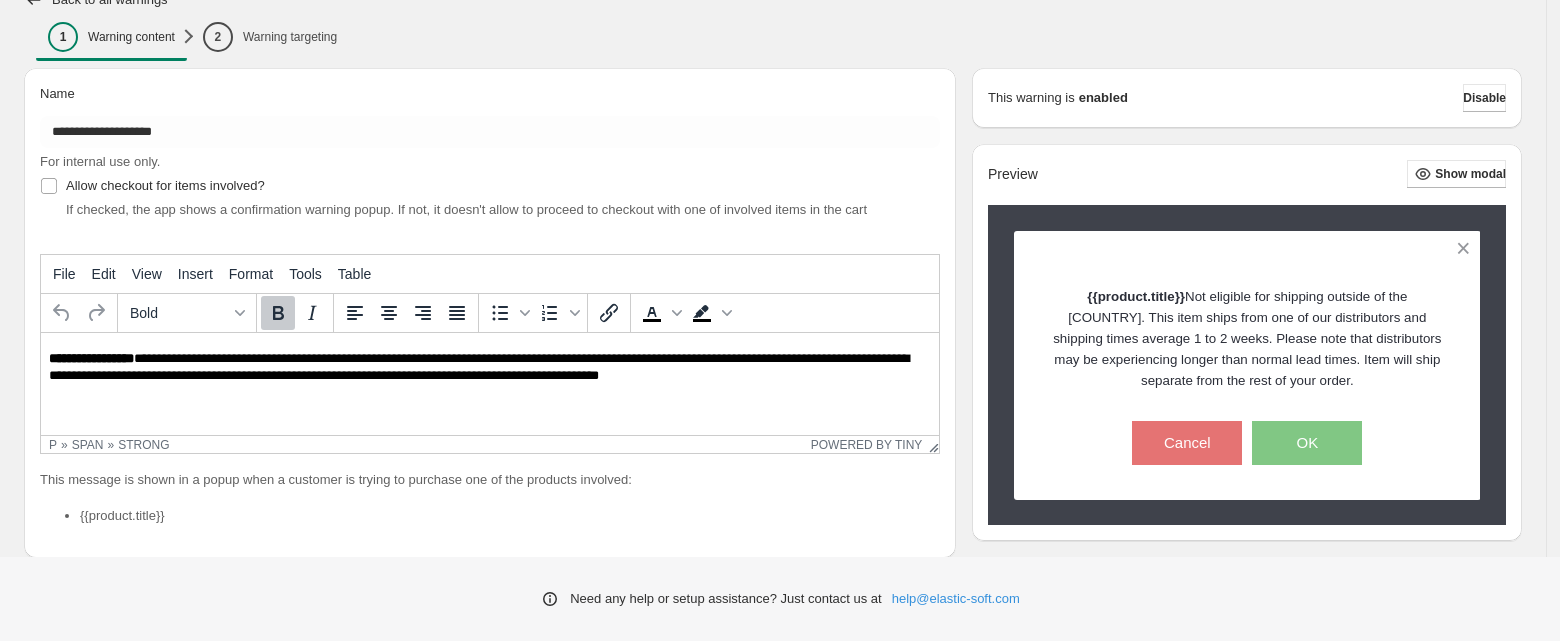 scroll, scrollTop: 0, scrollLeft: 0, axis: both 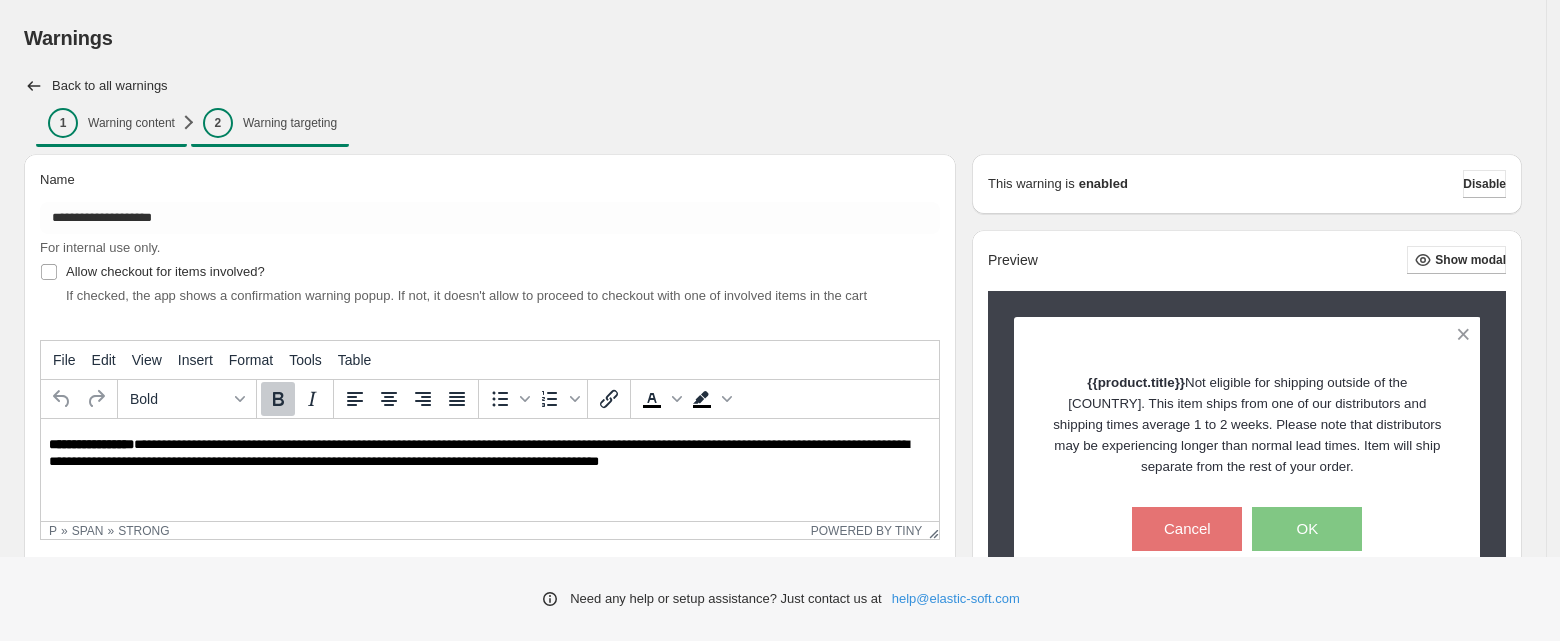 click on "Warning targeting" at bounding box center [290, 123] 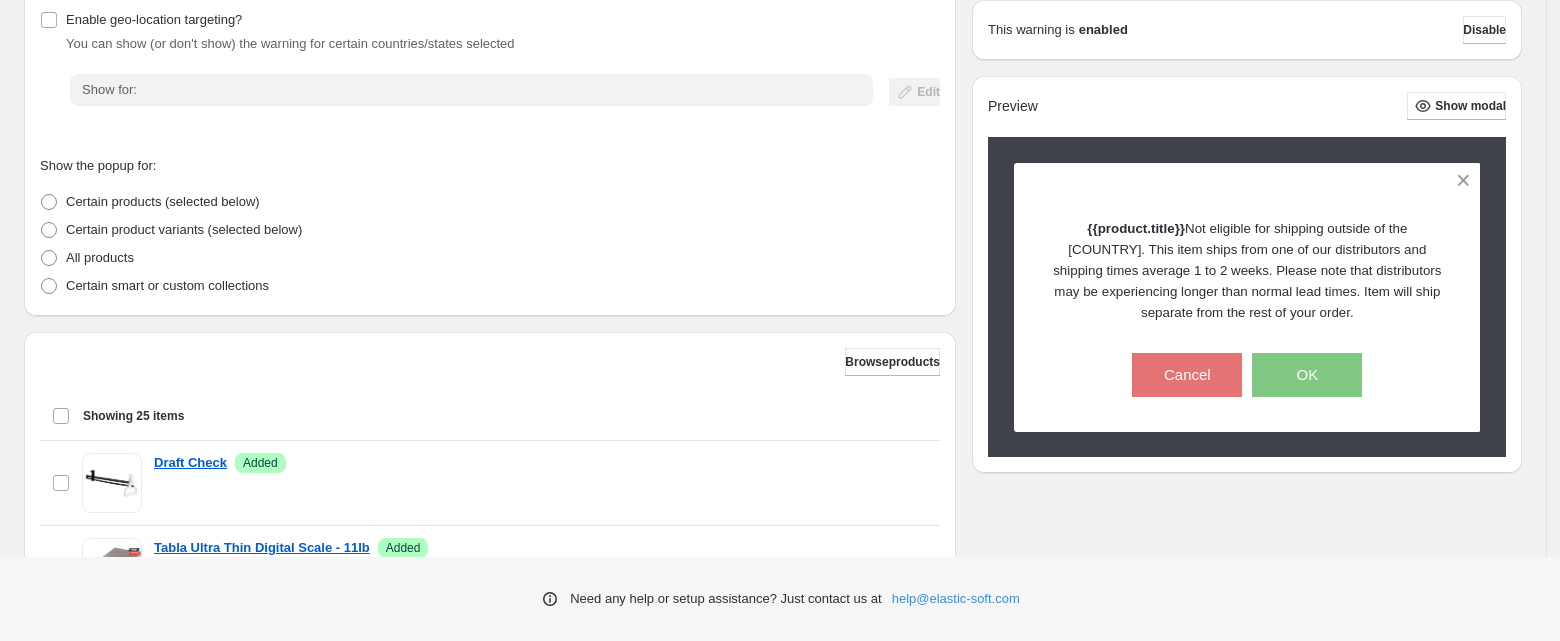 scroll, scrollTop: 266, scrollLeft: 0, axis: vertical 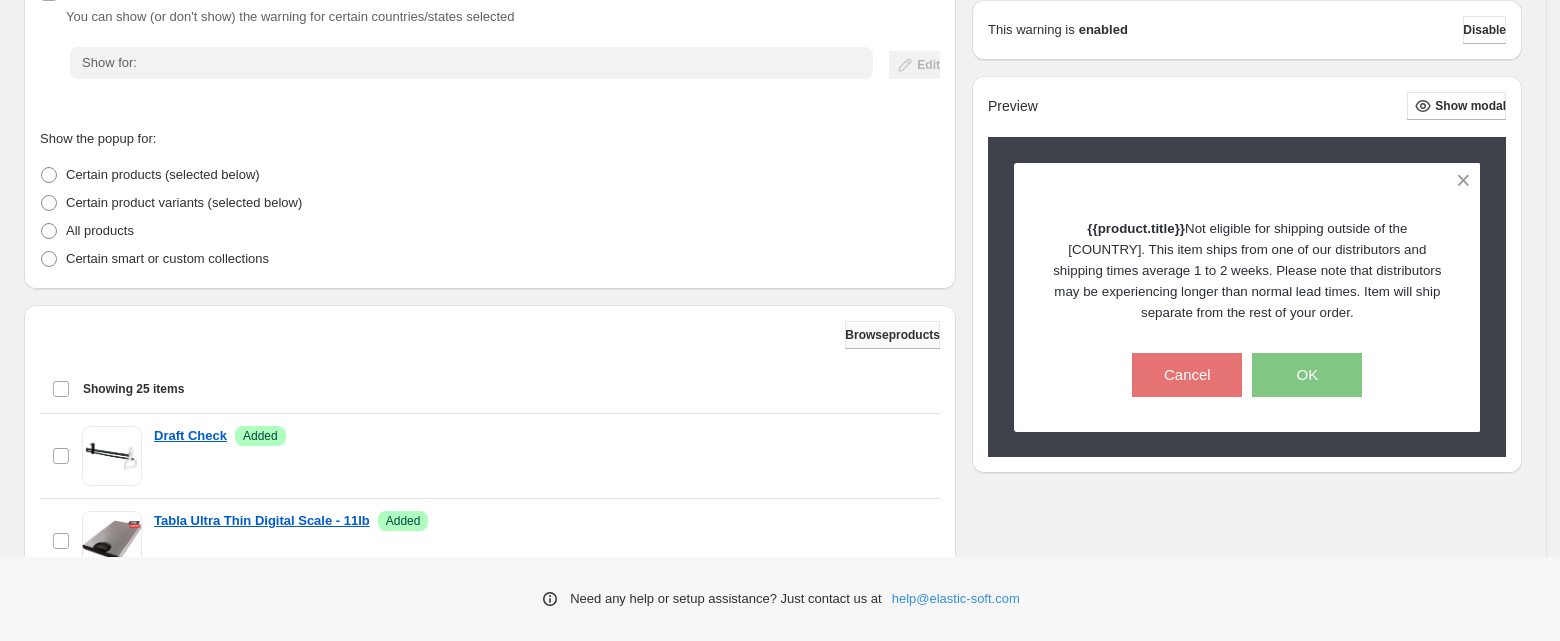 click on "Browse  products" at bounding box center (892, 335) 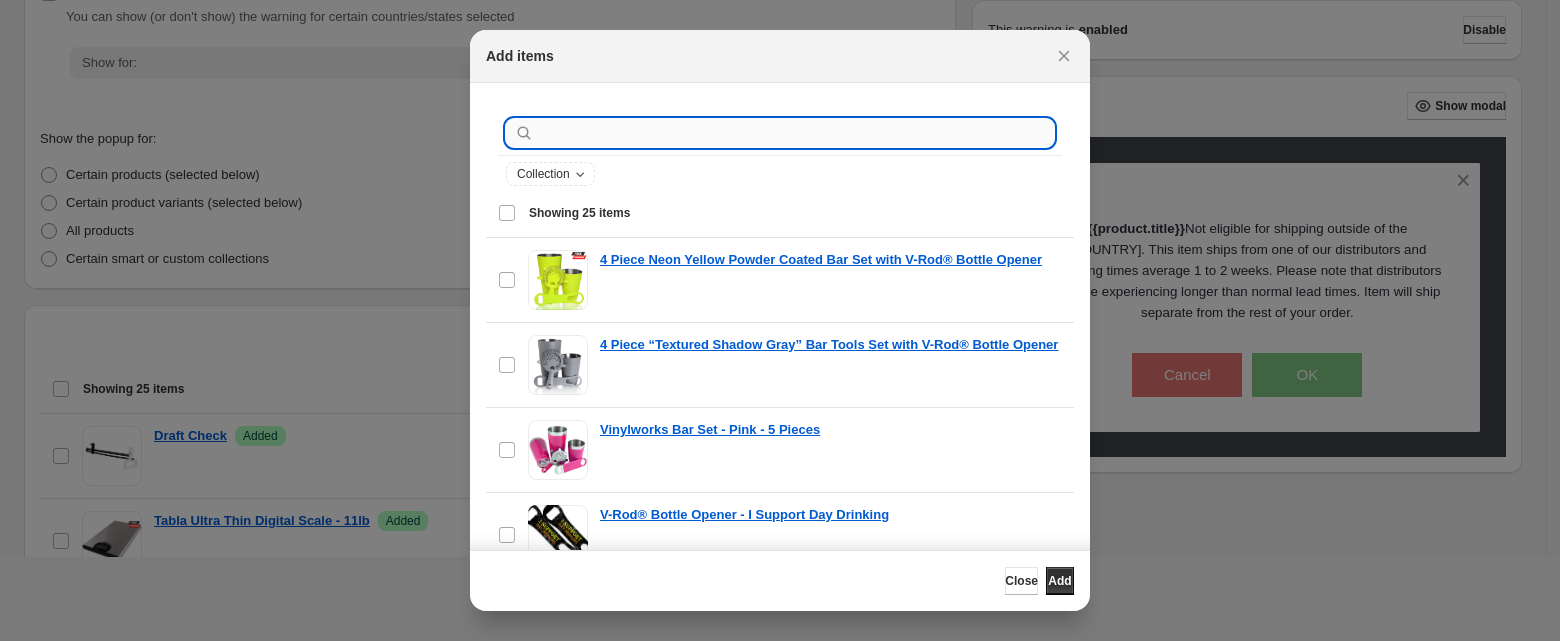 click at bounding box center [796, 133] 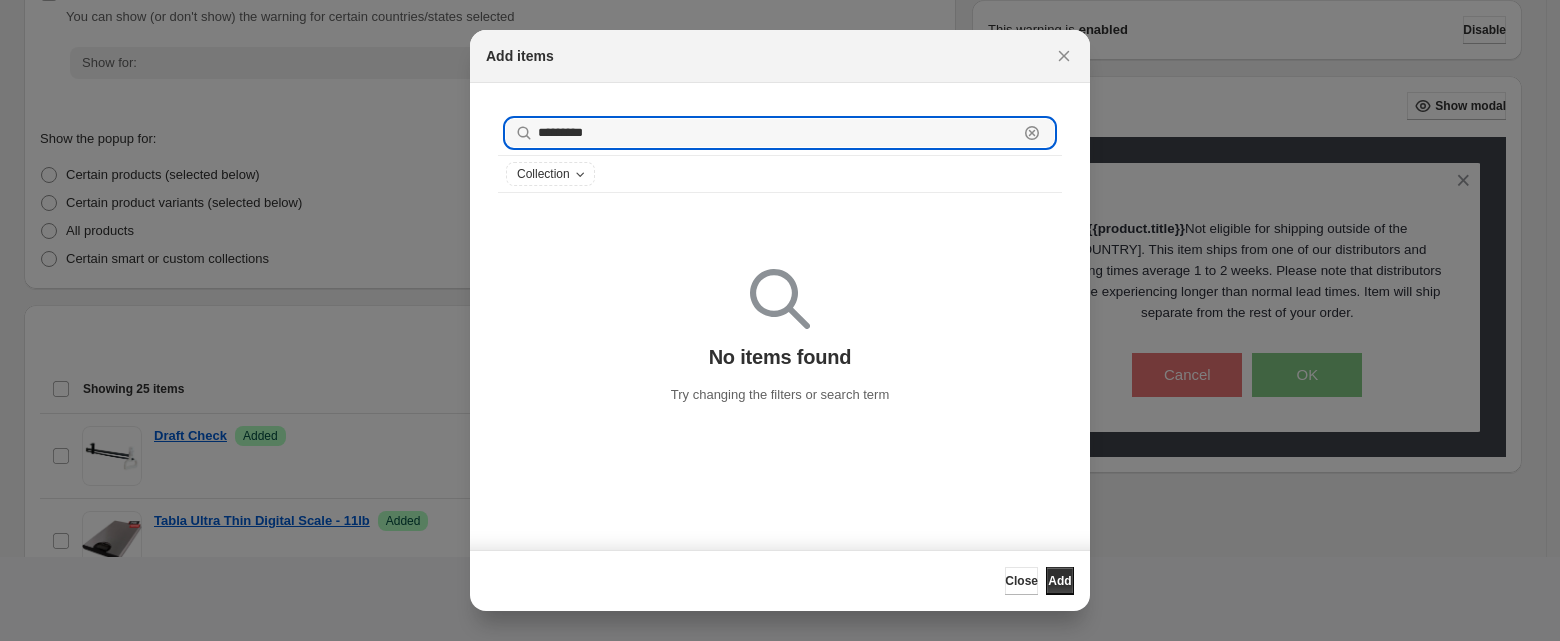 type on "*********" 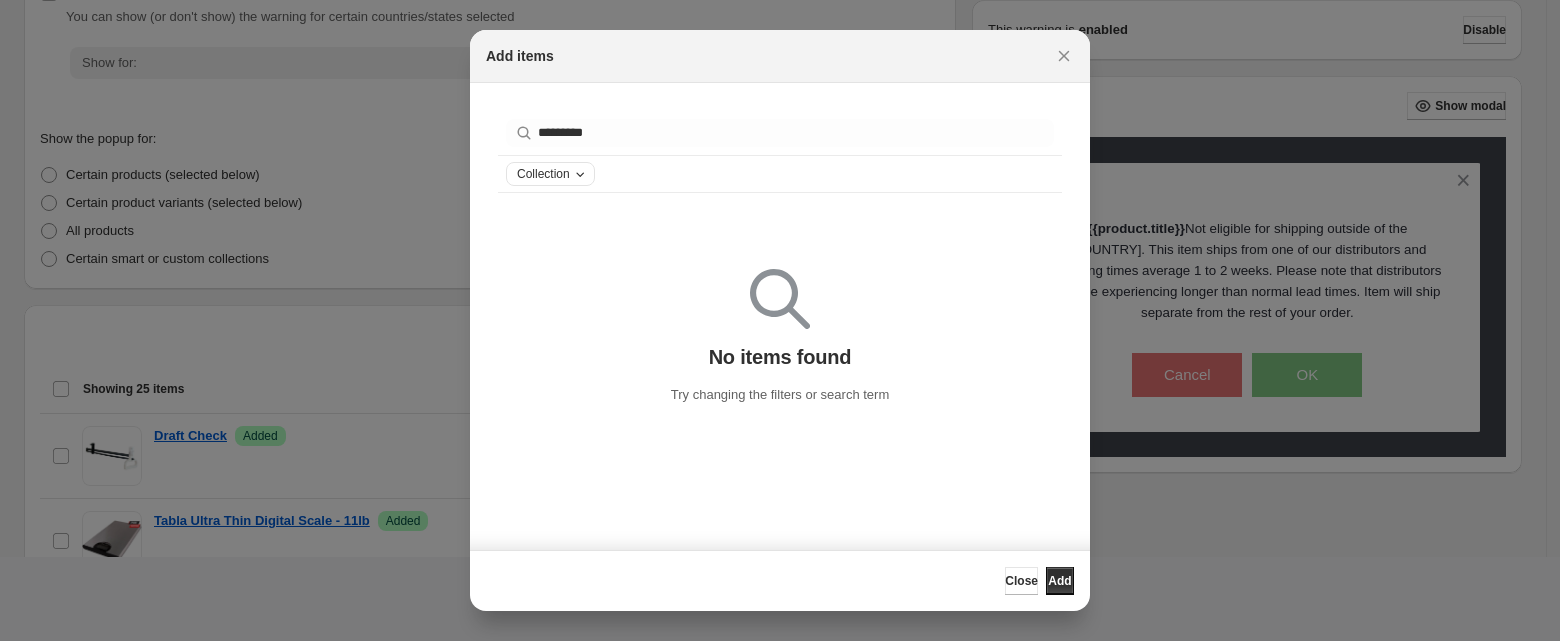 click 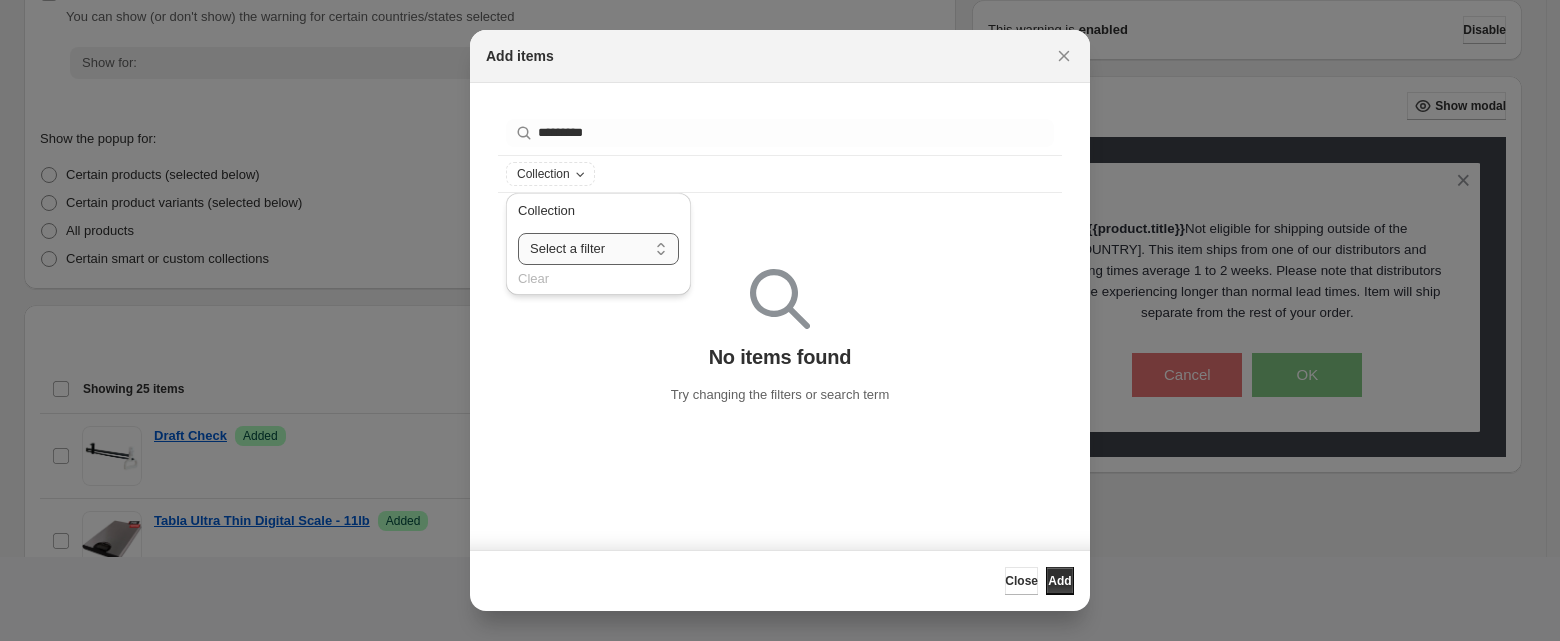 click on "**********" at bounding box center (598, 249) 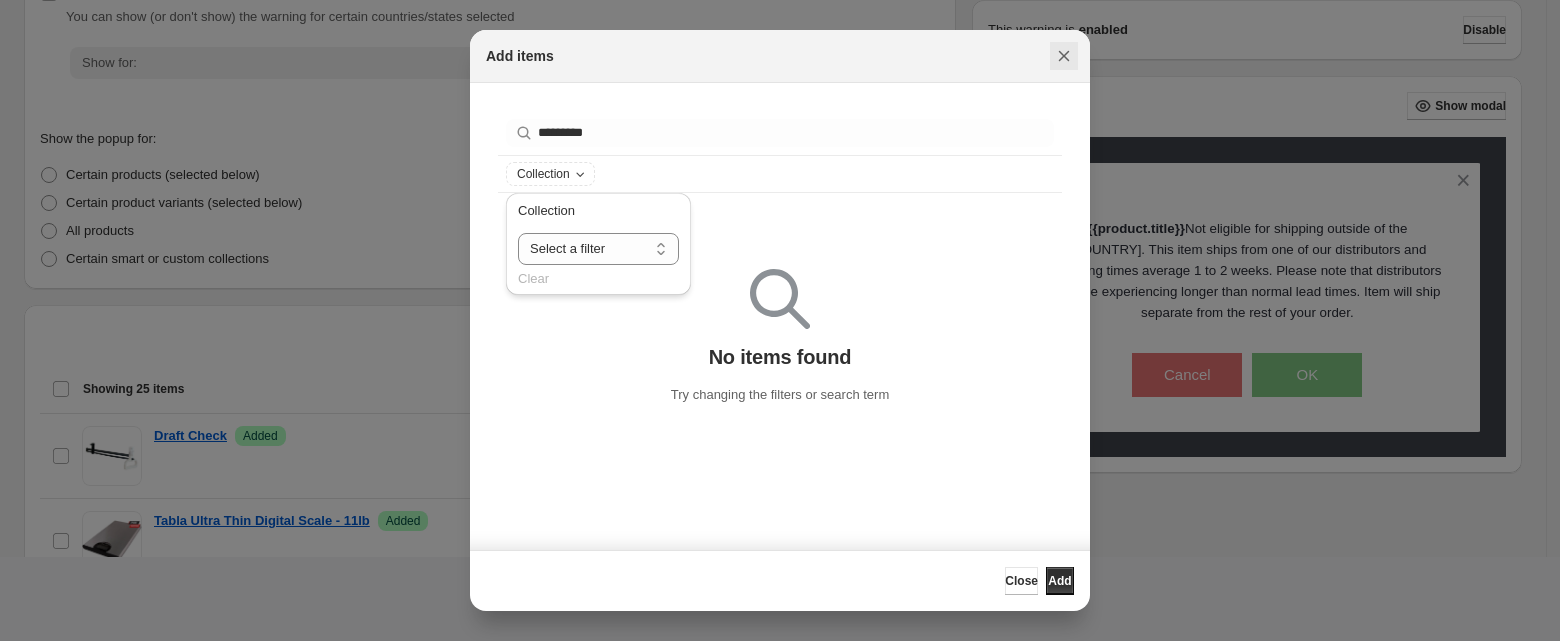 click 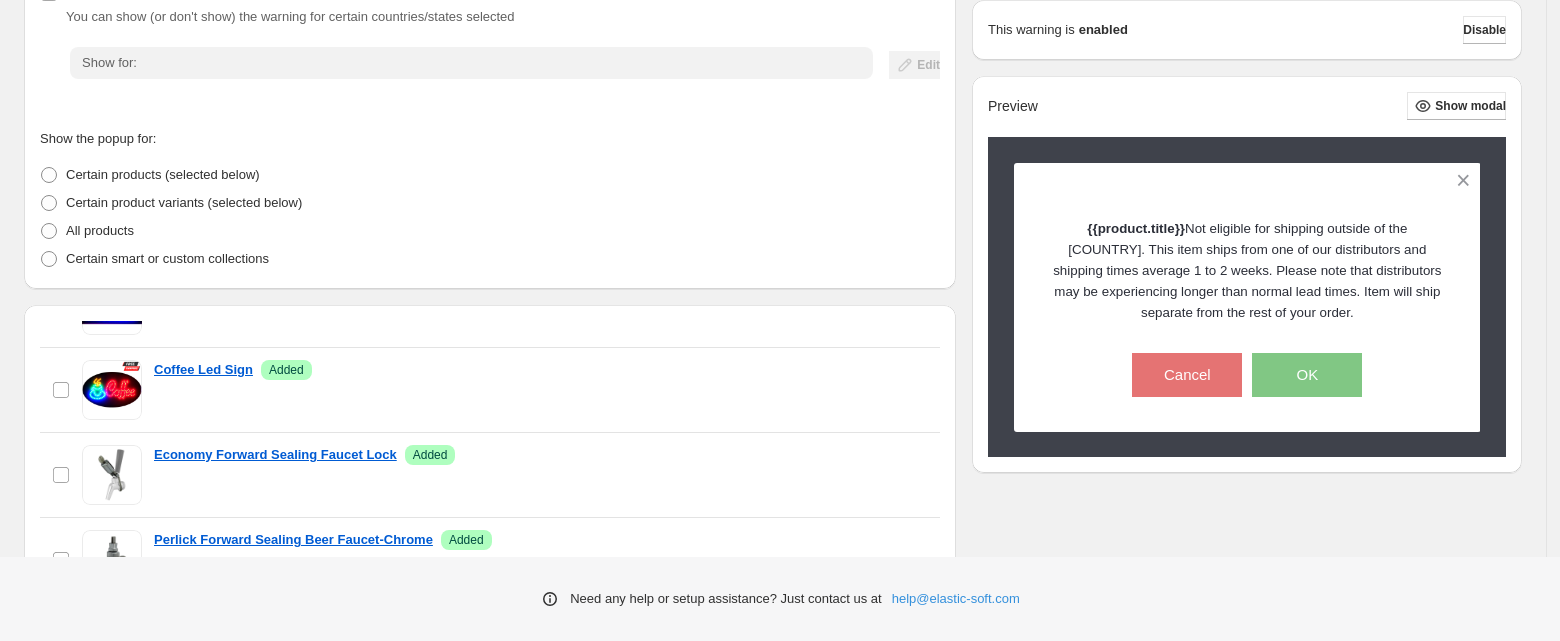 scroll, scrollTop: 1725, scrollLeft: 0, axis: vertical 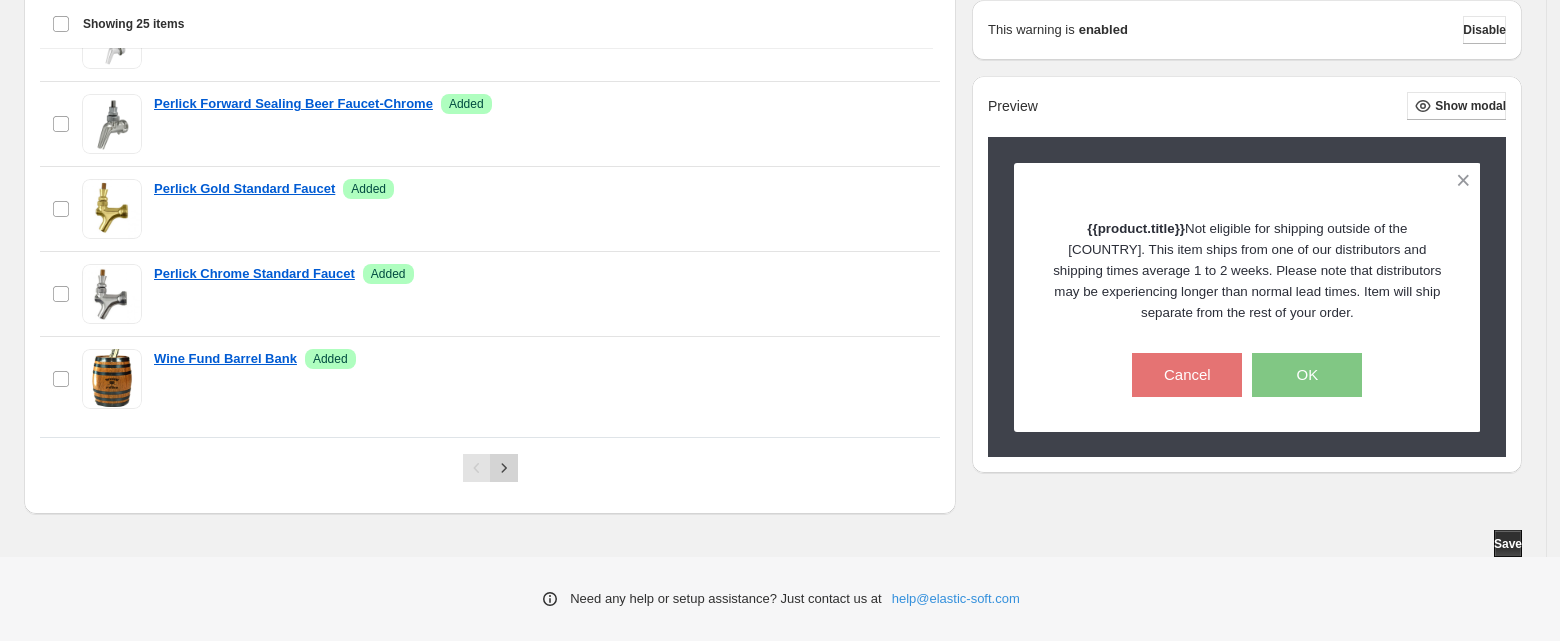 click 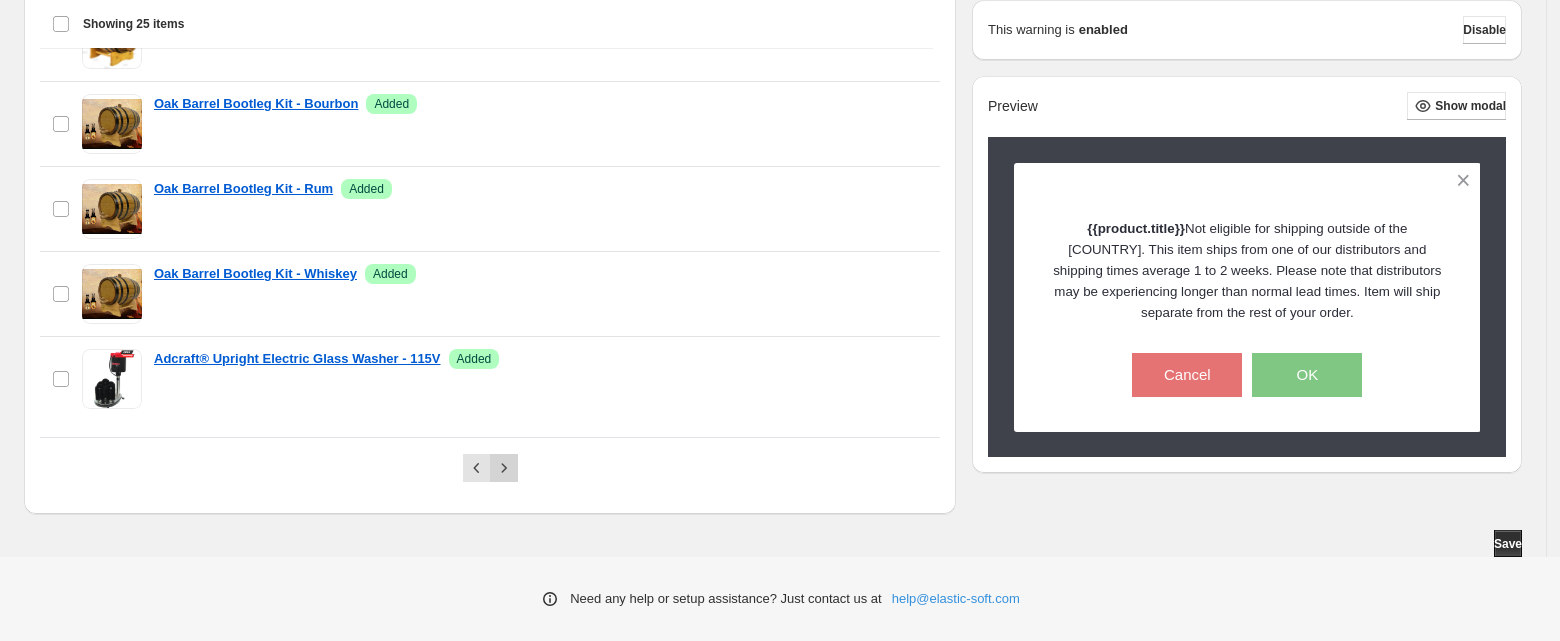 click 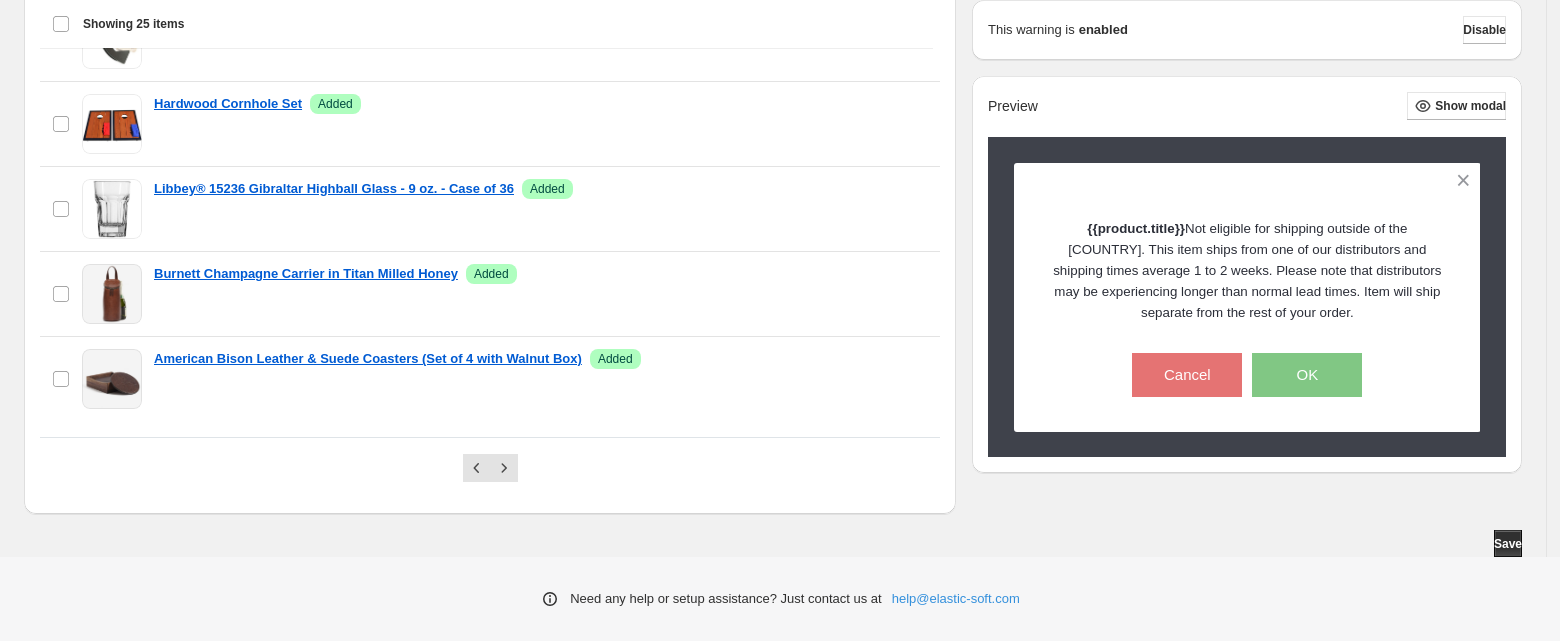 click at bounding box center (490, 467) 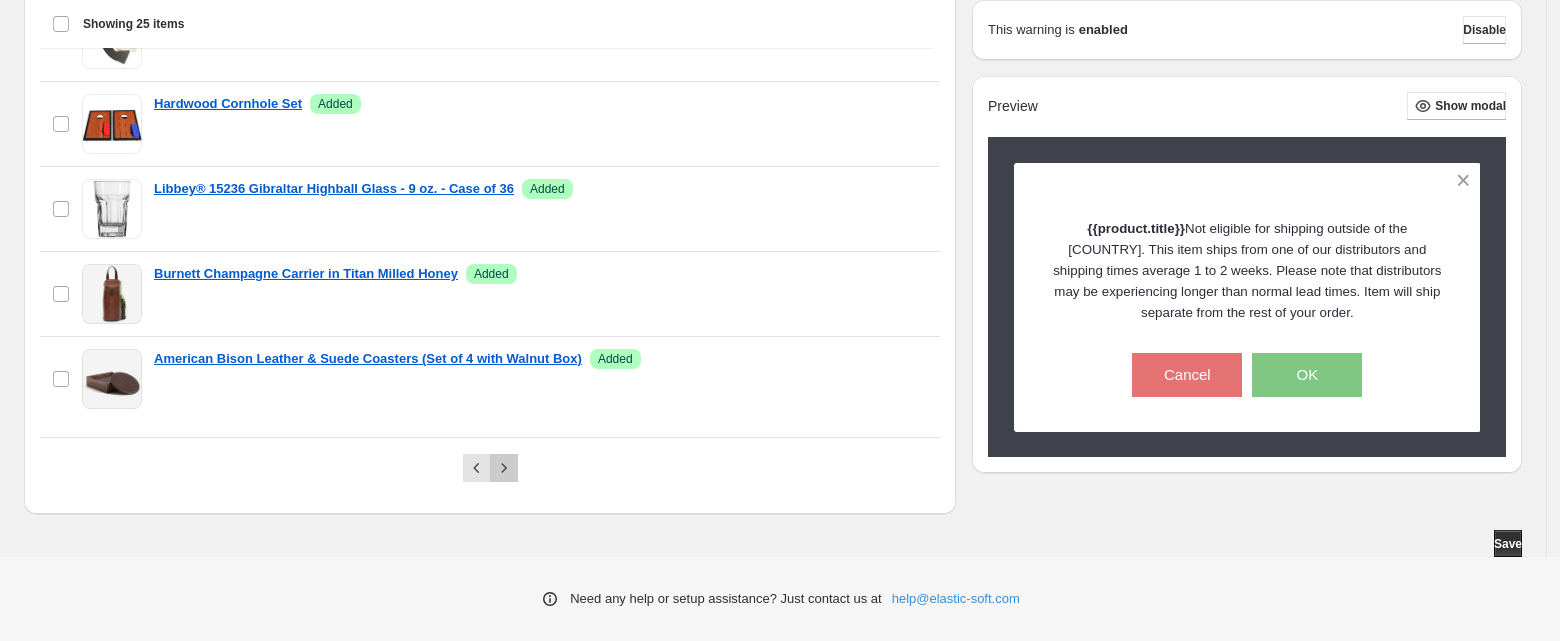click 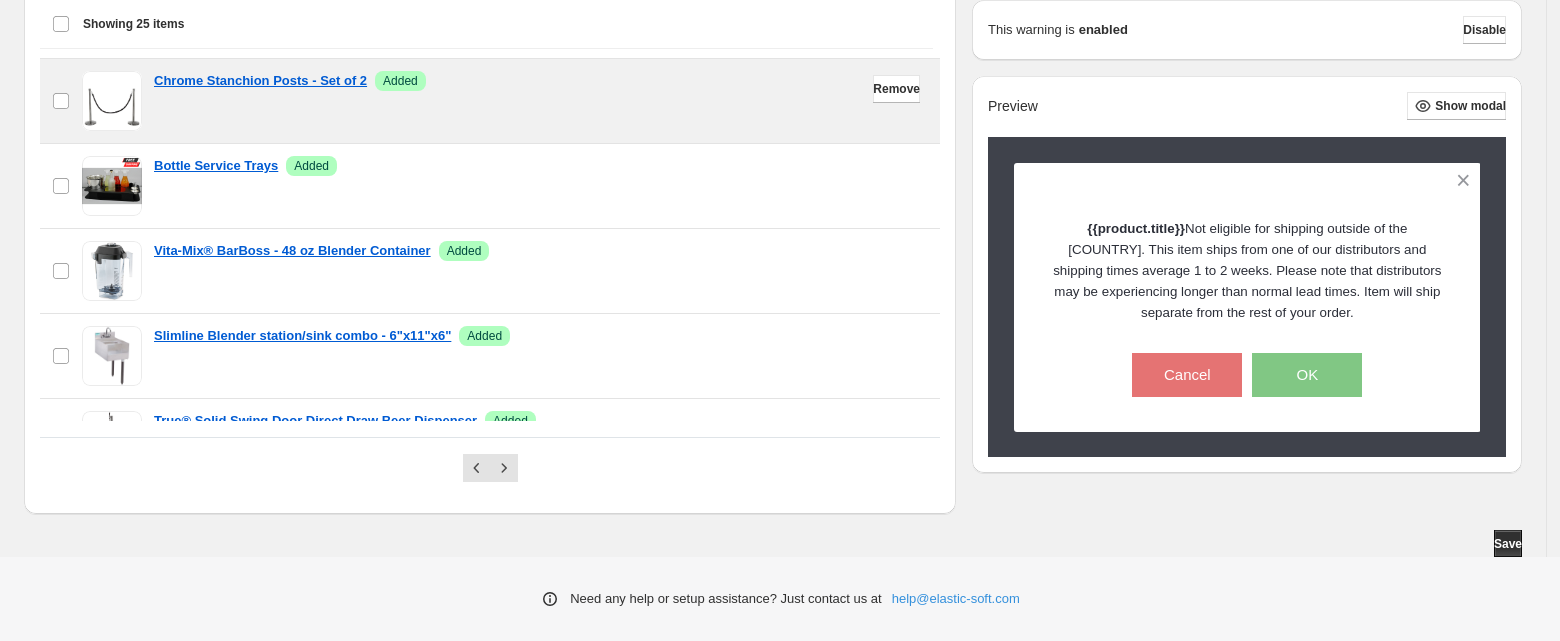 scroll, scrollTop: 0, scrollLeft: 0, axis: both 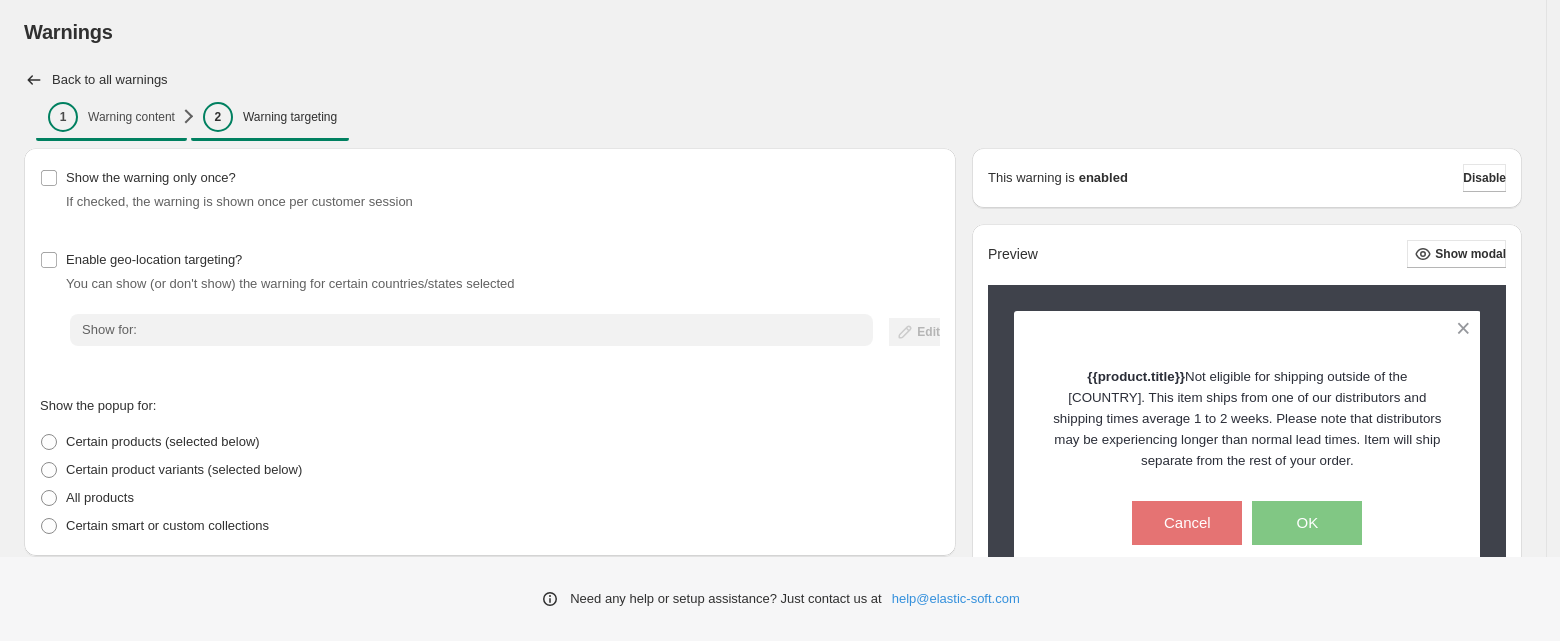 click on "Warning content" at bounding box center [131, 117] 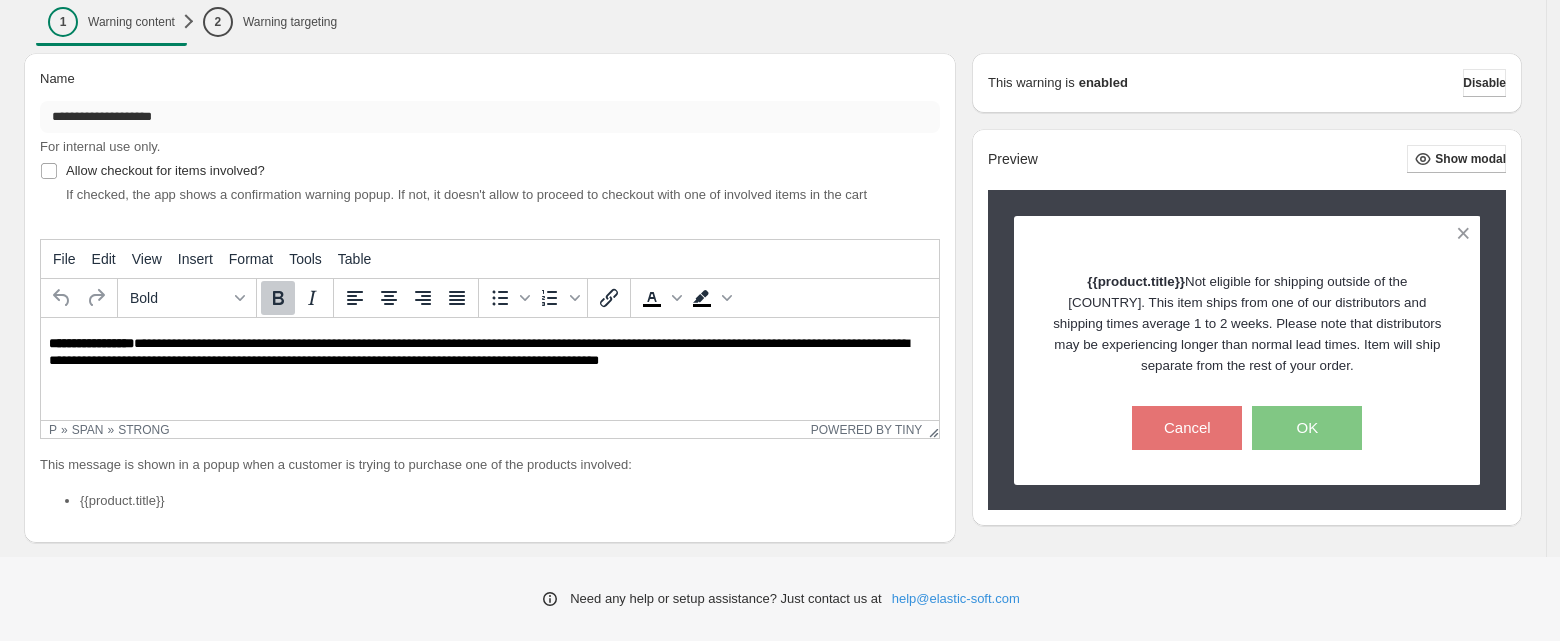 scroll, scrollTop: 96, scrollLeft: 0, axis: vertical 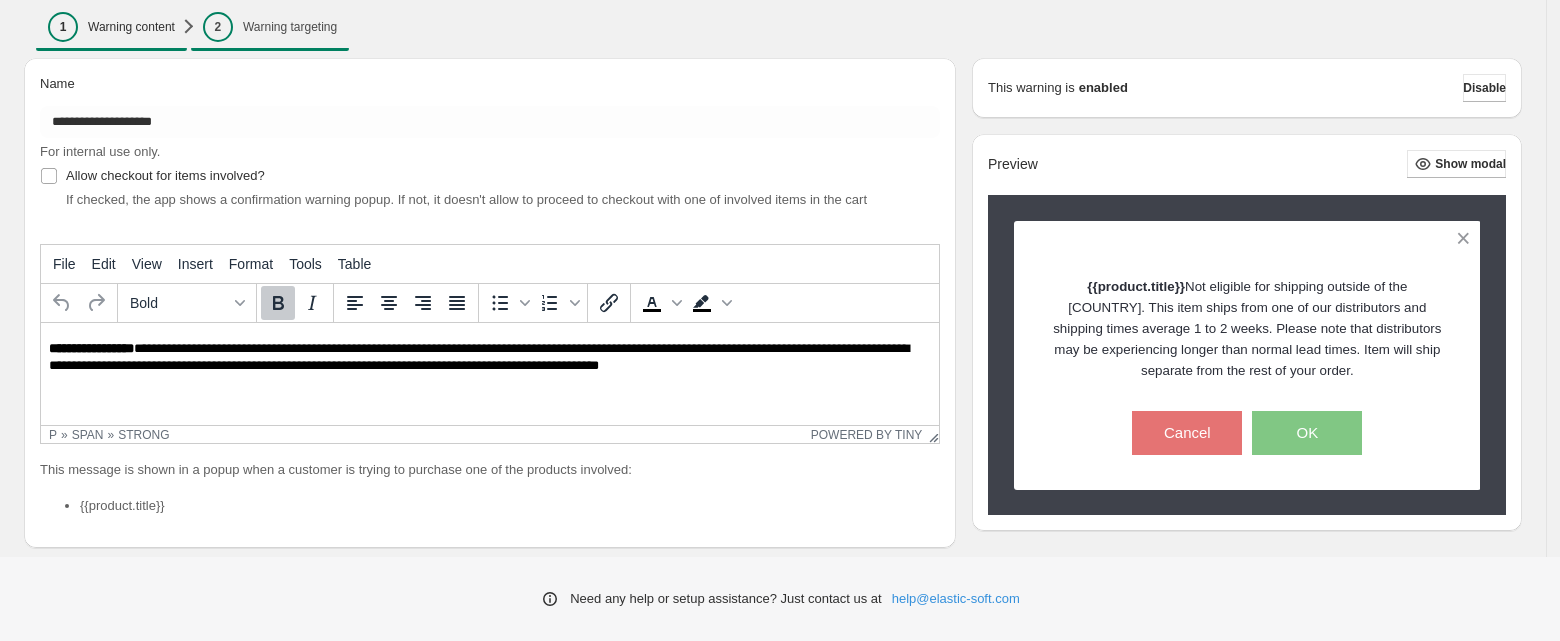 click on "2 Warning targeting" at bounding box center [270, 27] 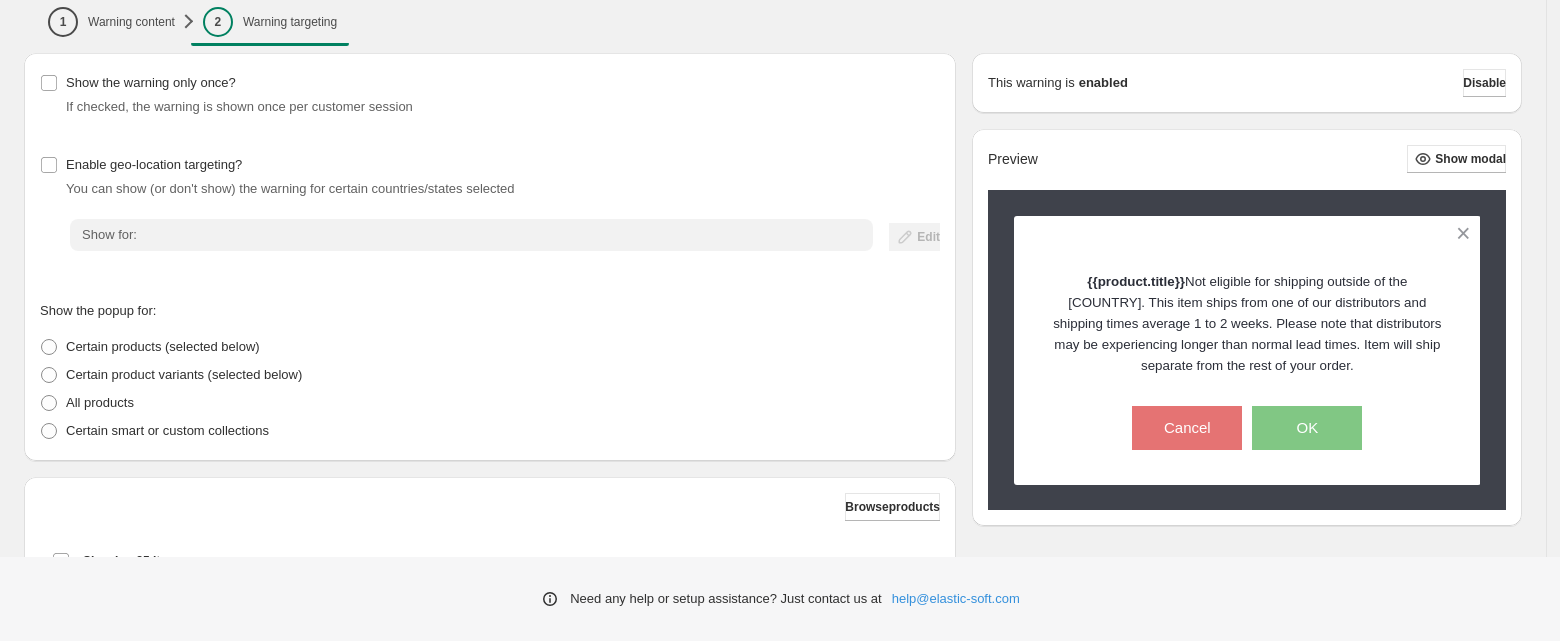 scroll, scrollTop: 0, scrollLeft: 0, axis: both 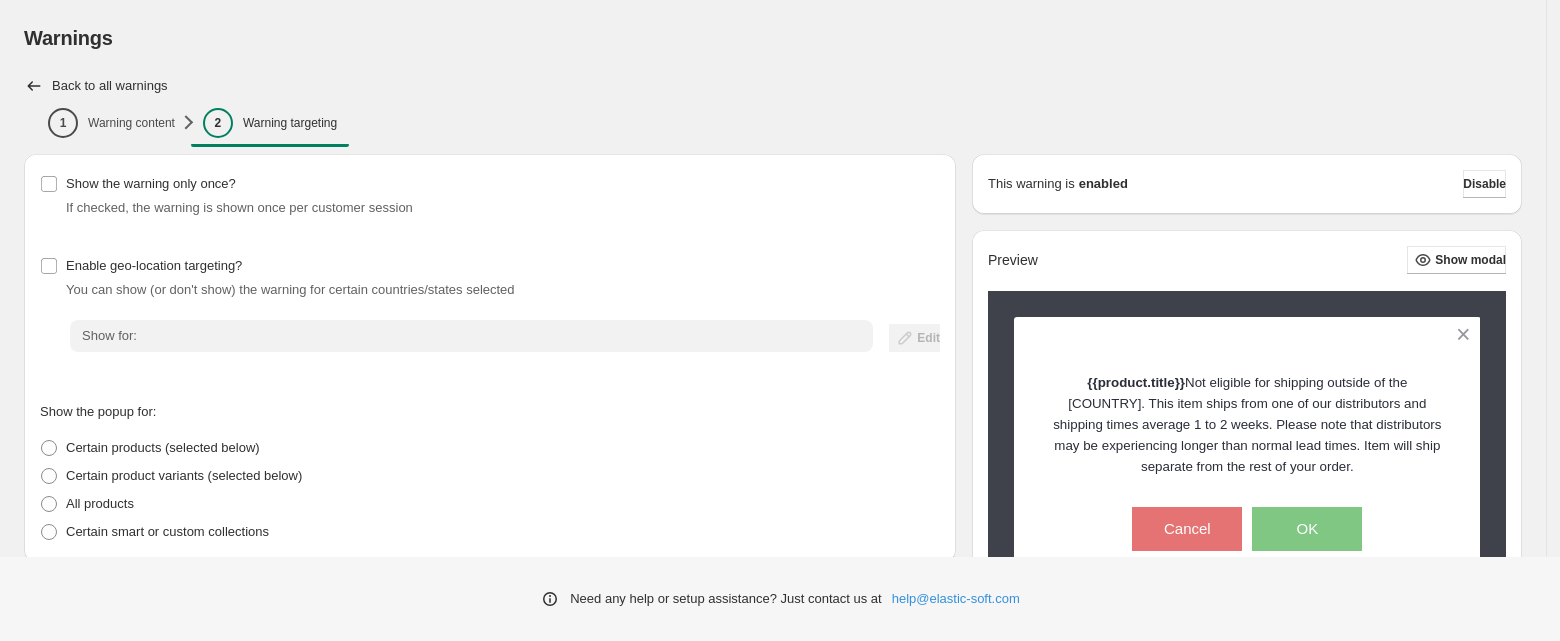 click on "Back to all warnings" at bounding box center [110, 86] 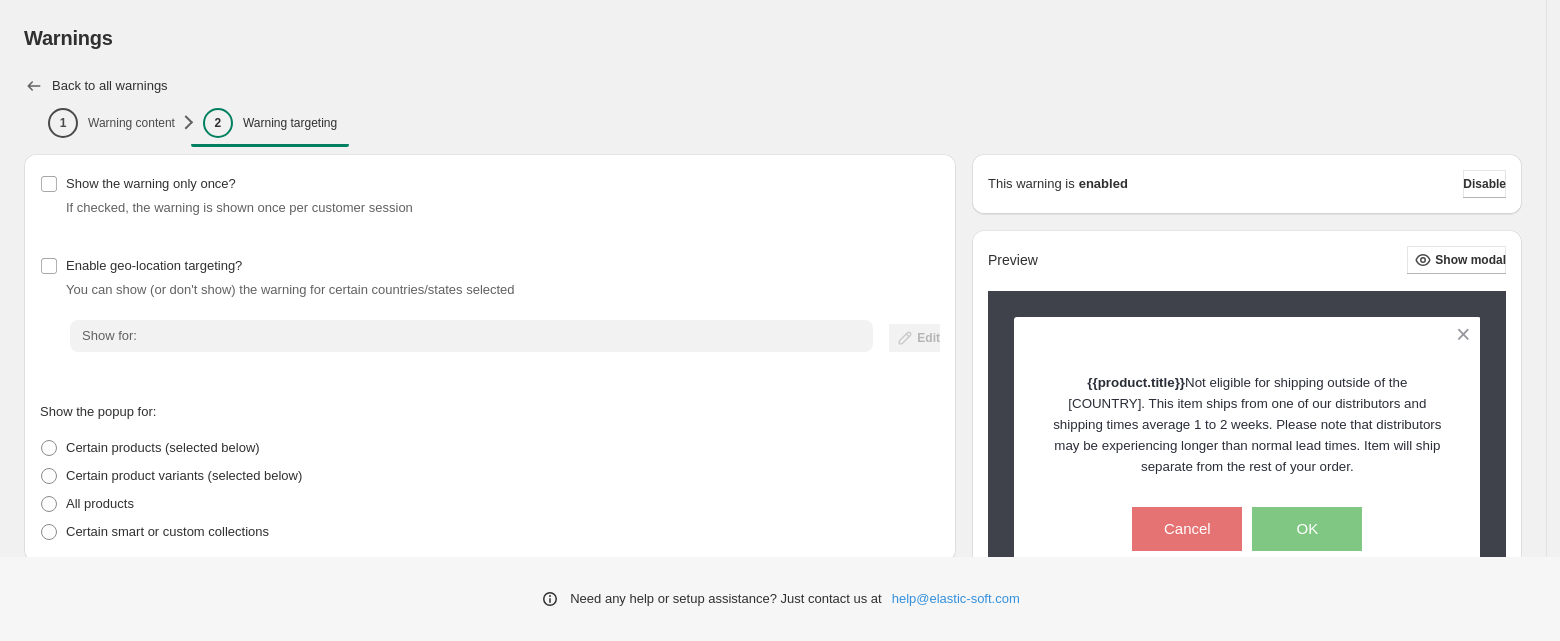click 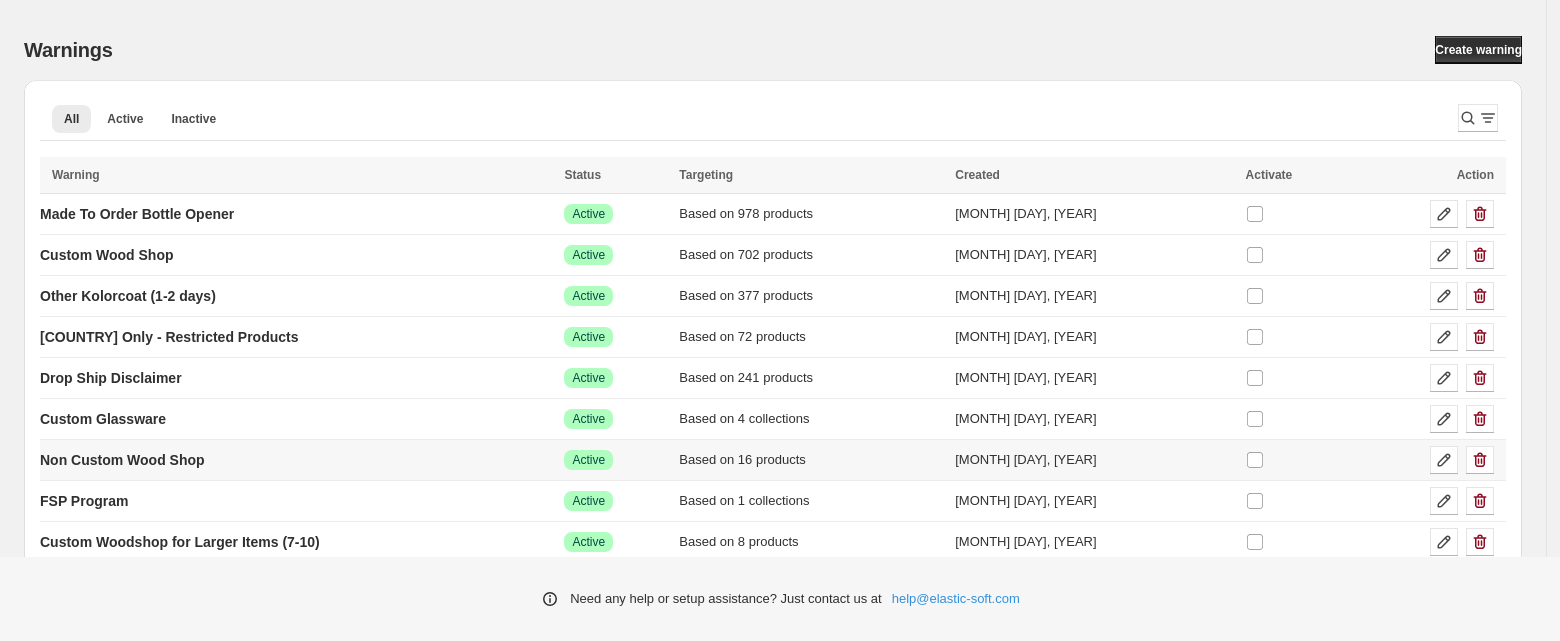 scroll, scrollTop: 74, scrollLeft: 0, axis: vertical 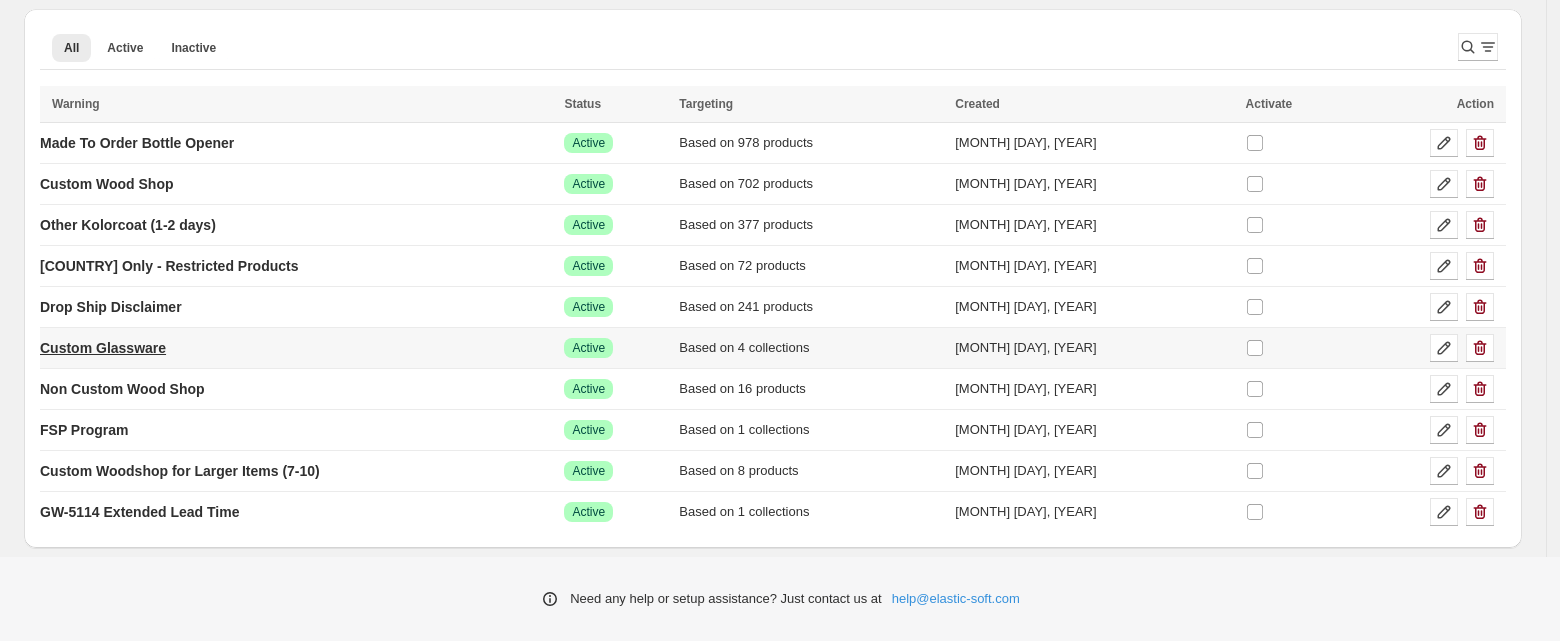 click on "Custom Glassware" at bounding box center [103, 348] 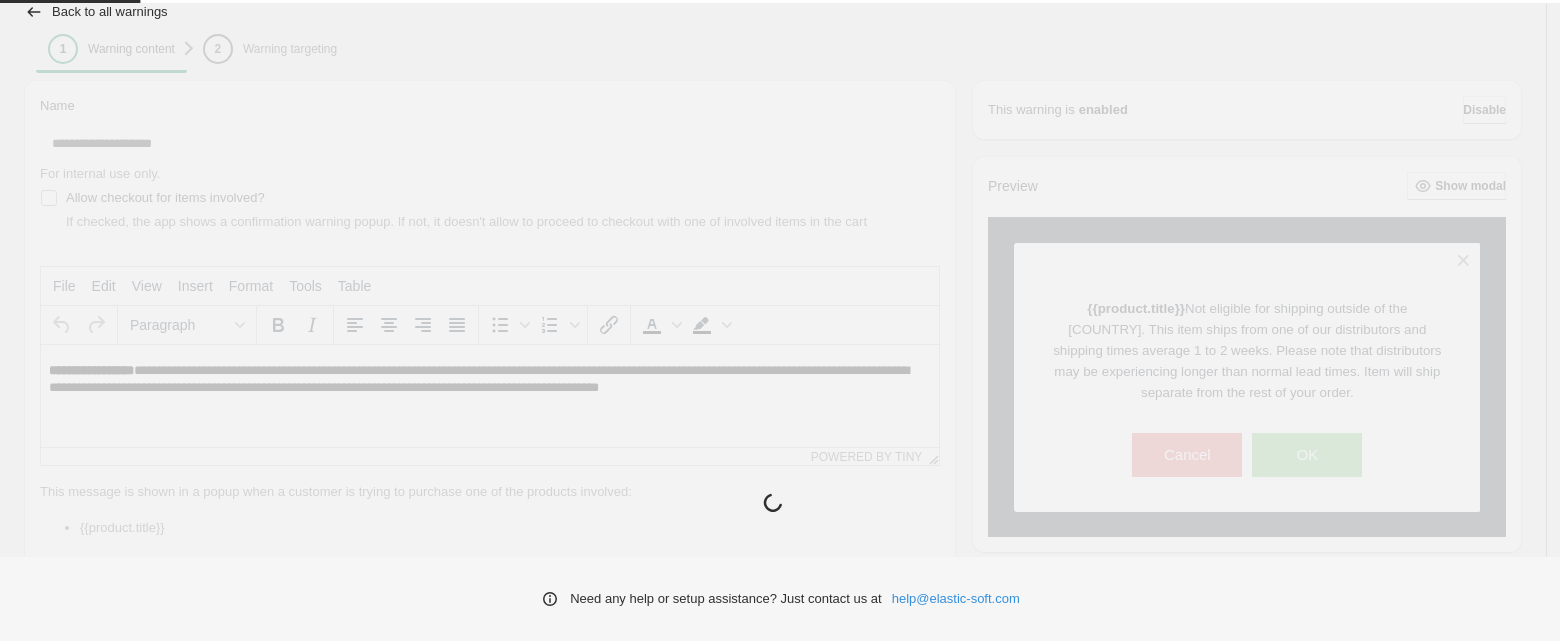 scroll, scrollTop: 0, scrollLeft: 0, axis: both 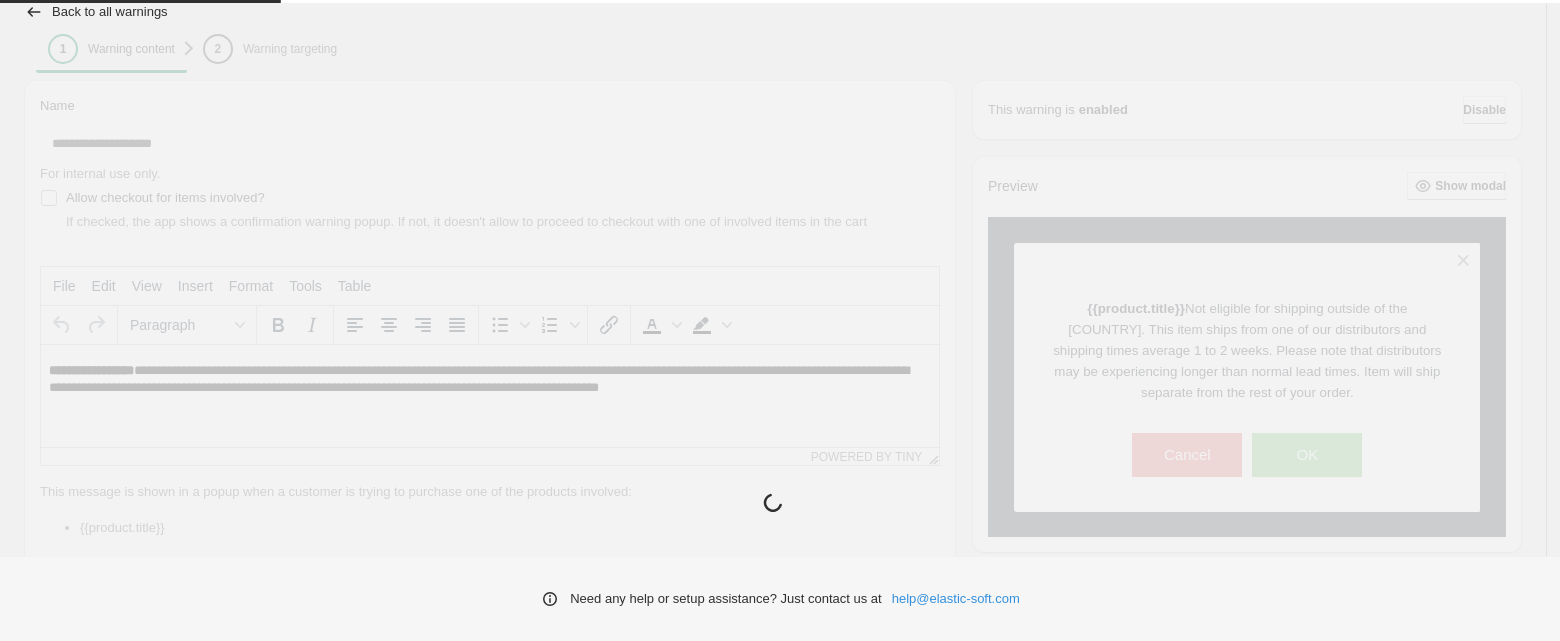type on "**********" 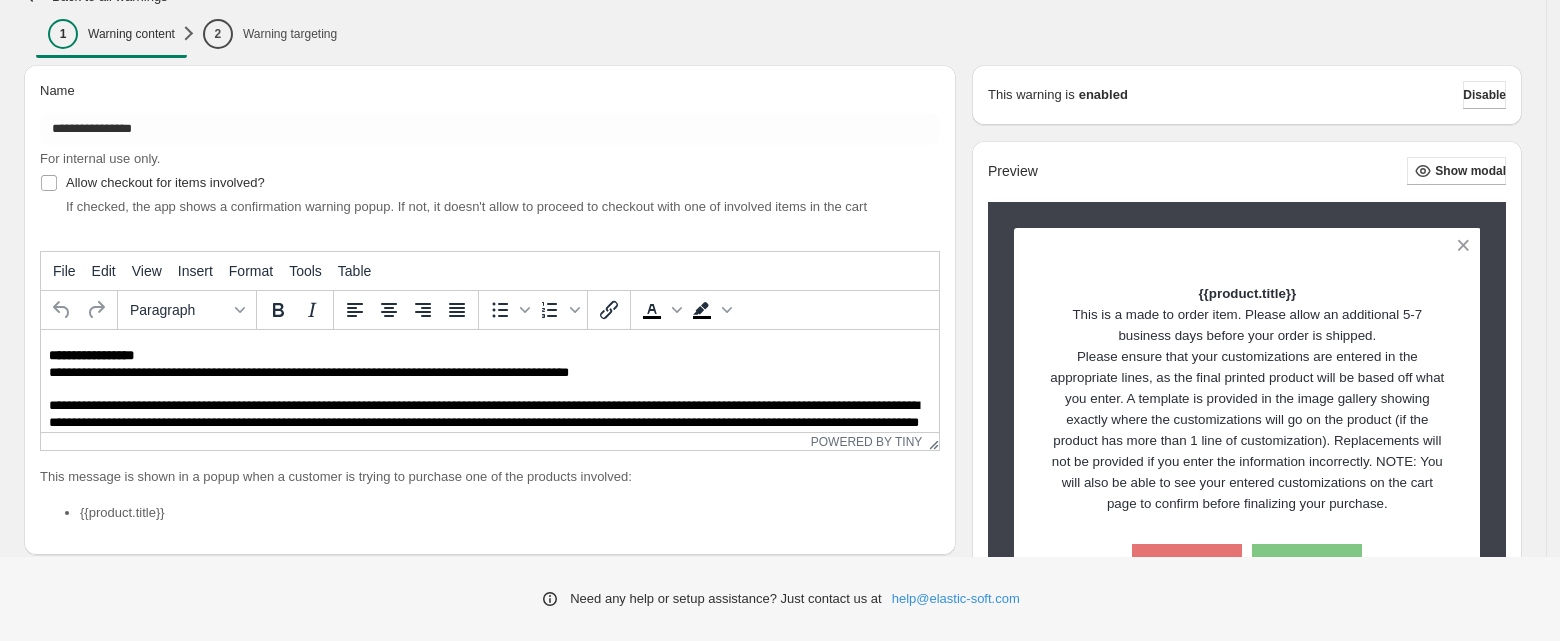 scroll, scrollTop: 0, scrollLeft: 0, axis: both 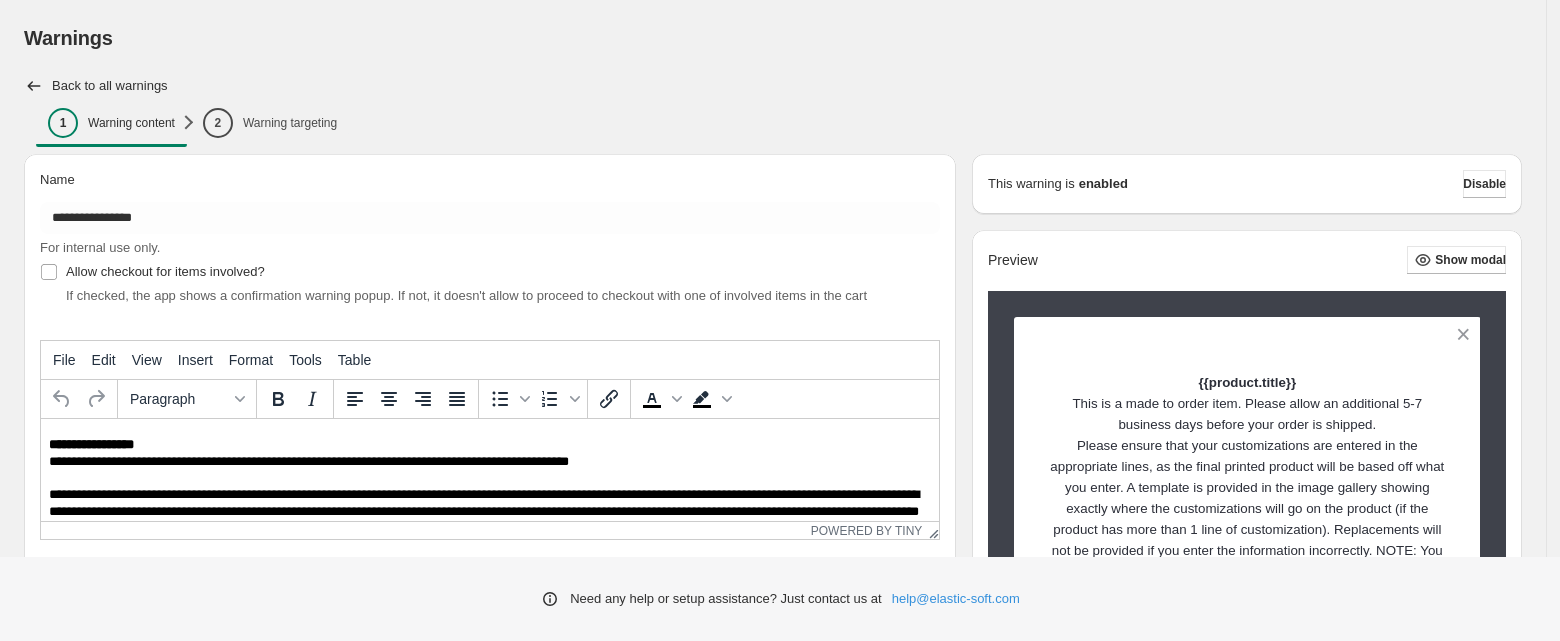 click on "**********" at bounding box center (773, 564) 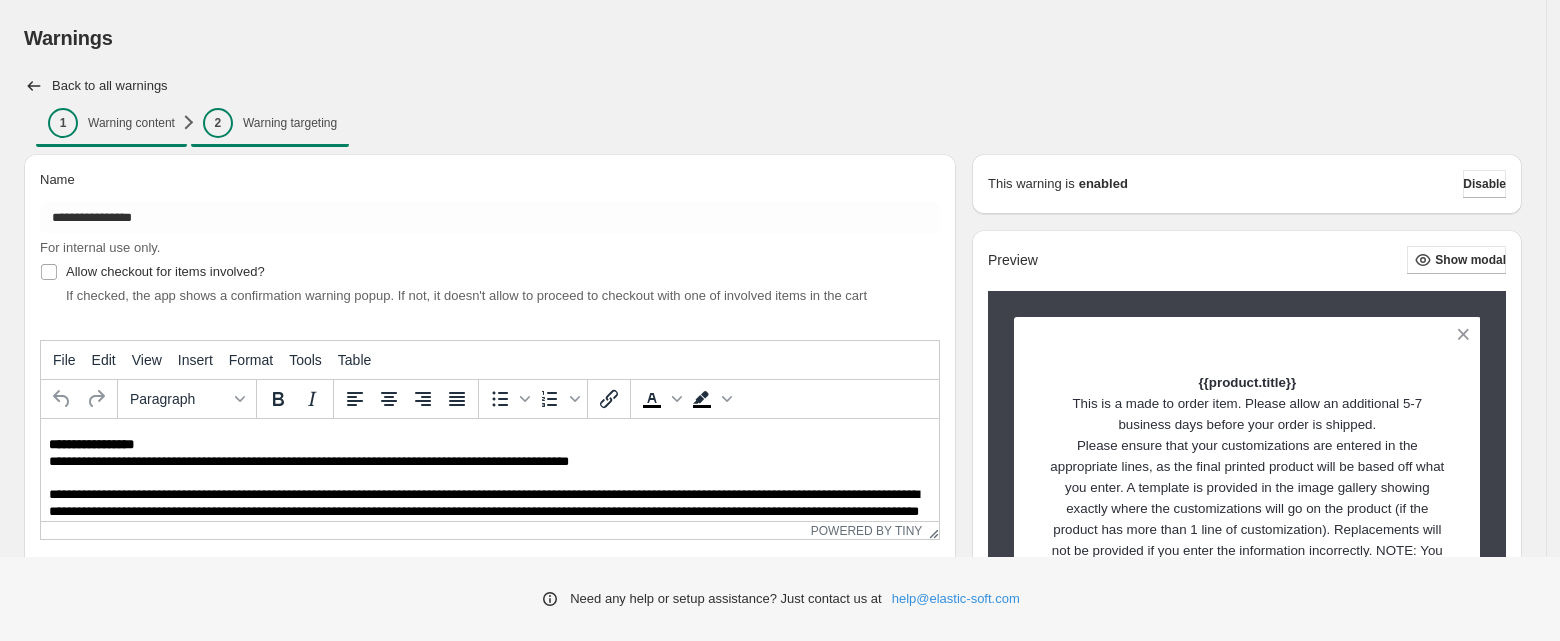 click on "Warning targeting" at bounding box center [290, 123] 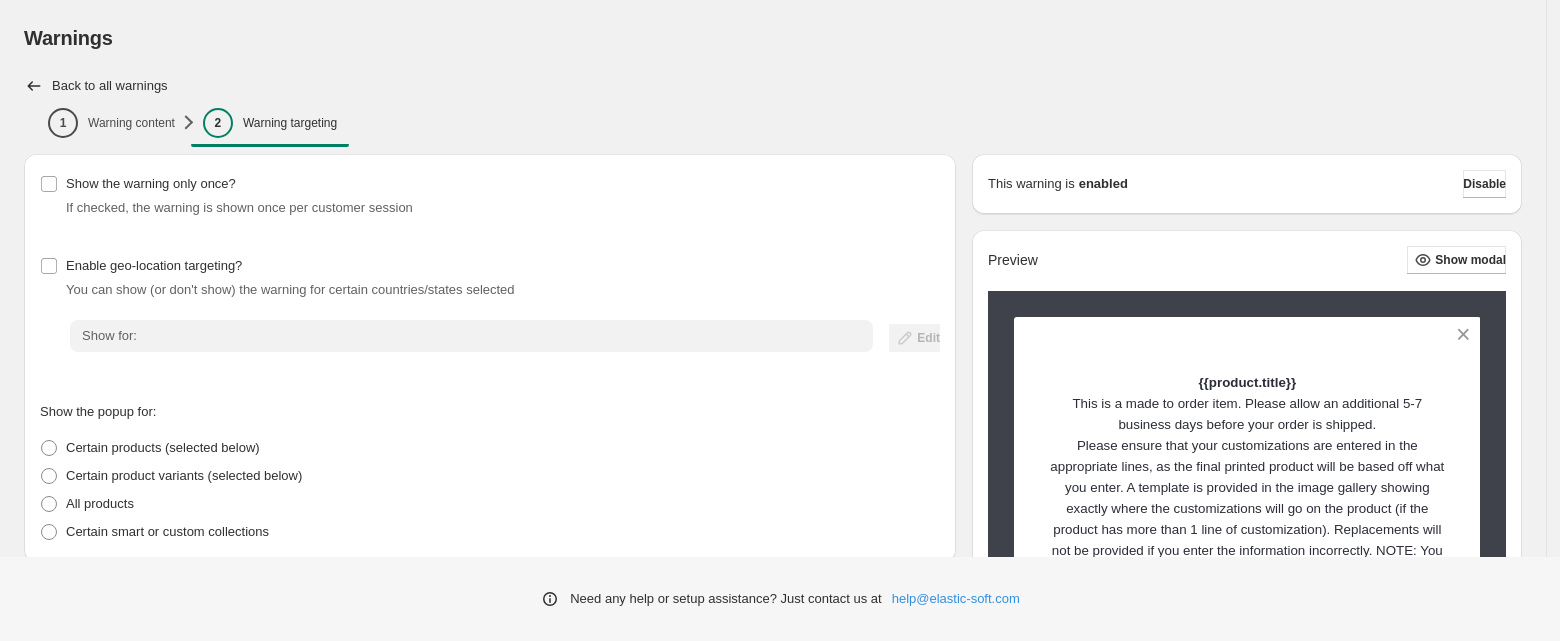 click on "Back to all warnings" at bounding box center (110, 86) 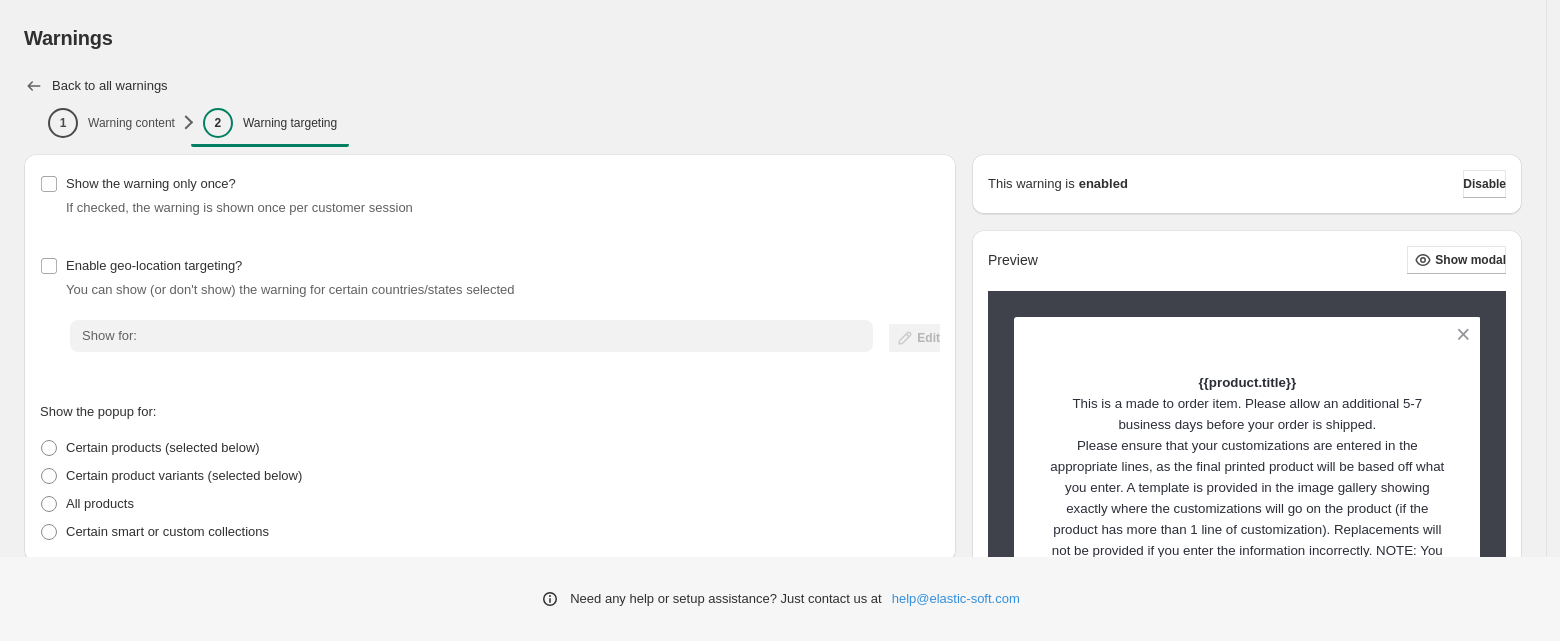 click 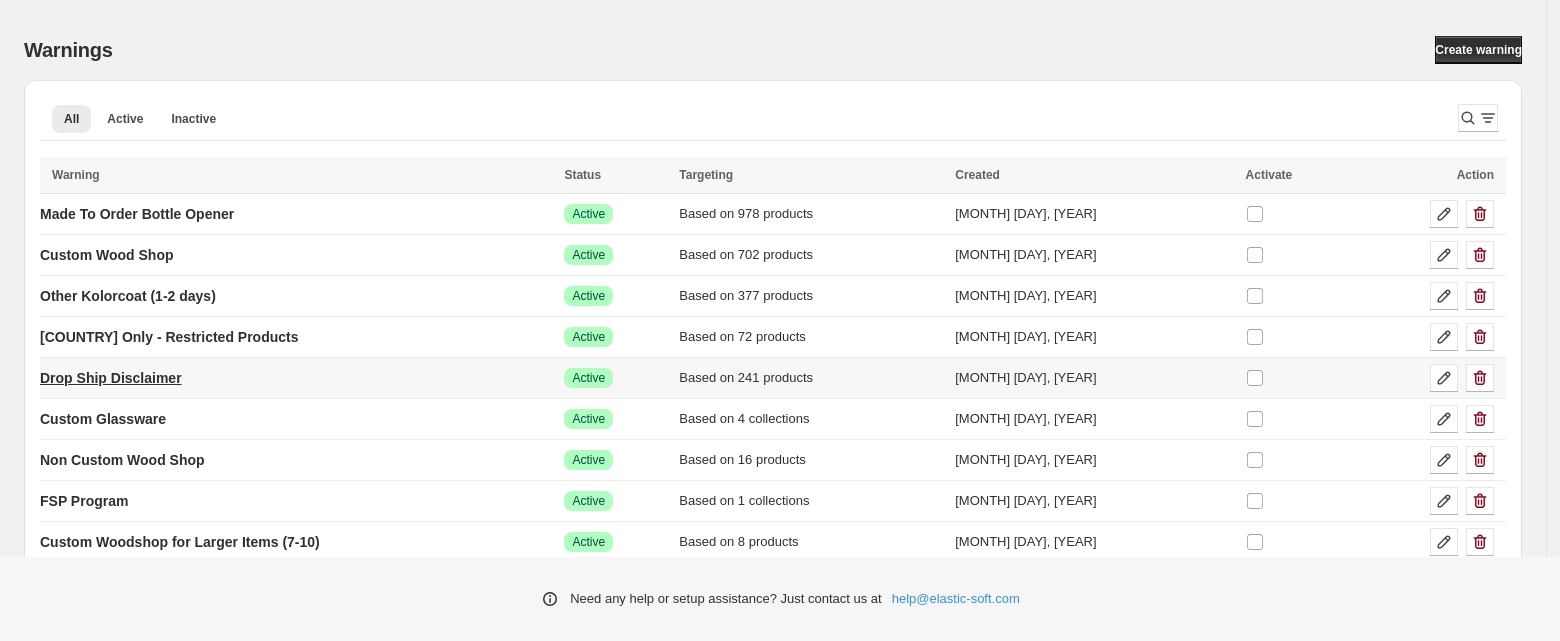 click on "Drop Ship Disclaimer" at bounding box center (111, 378) 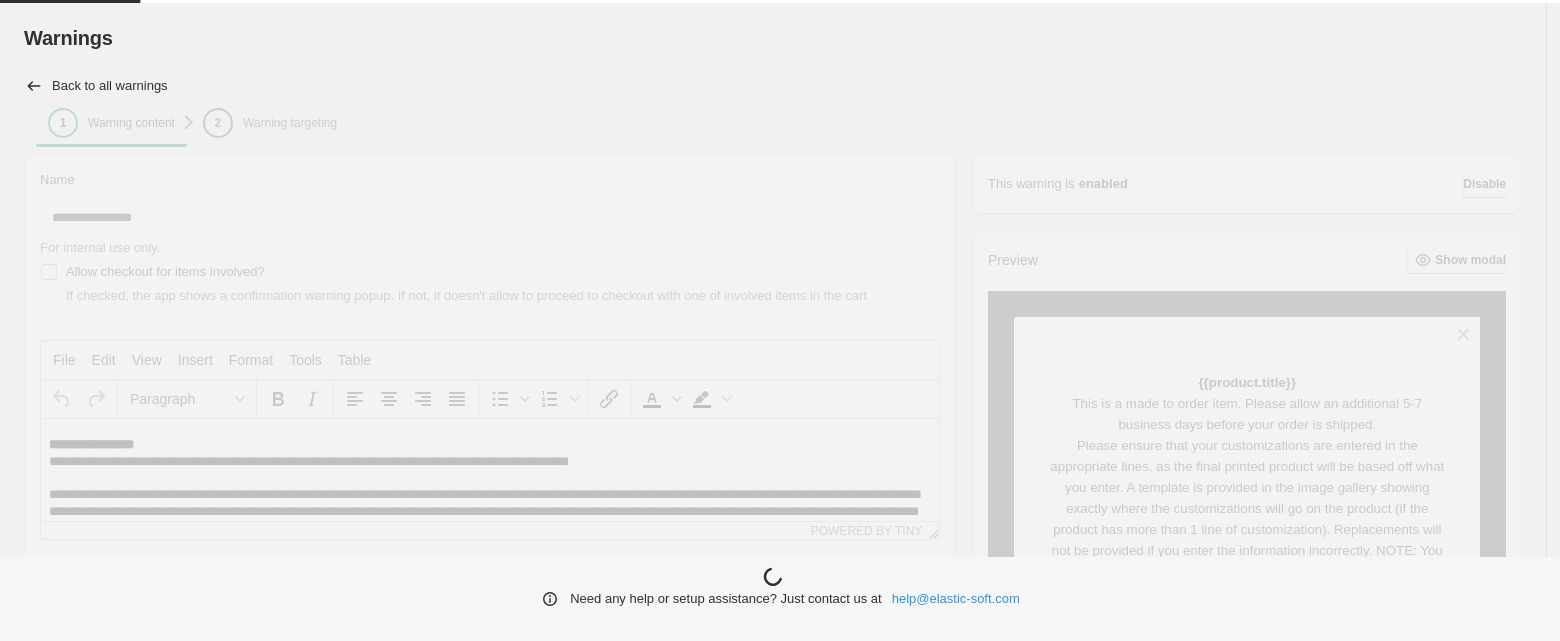 scroll, scrollTop: 0, scrollLeft: 0, axis: both 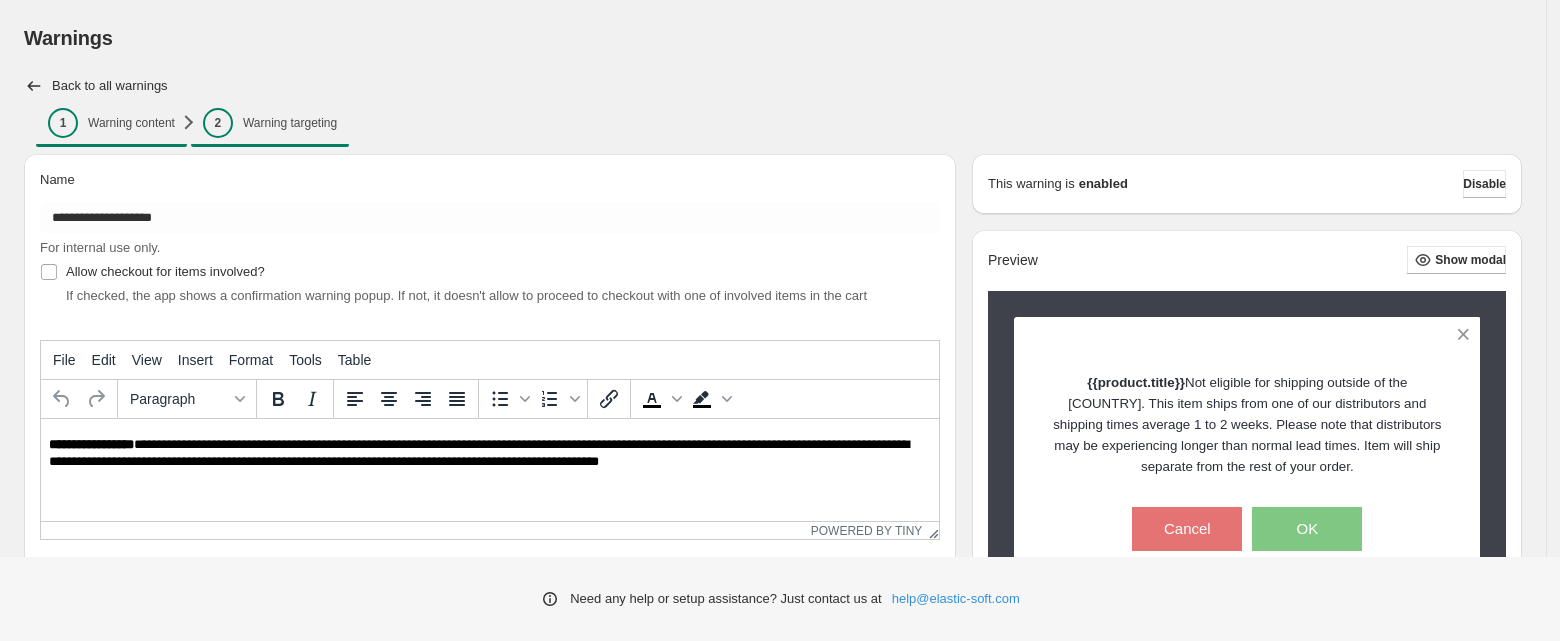 click on "Warning targeting" at bounding box center [290, 123] 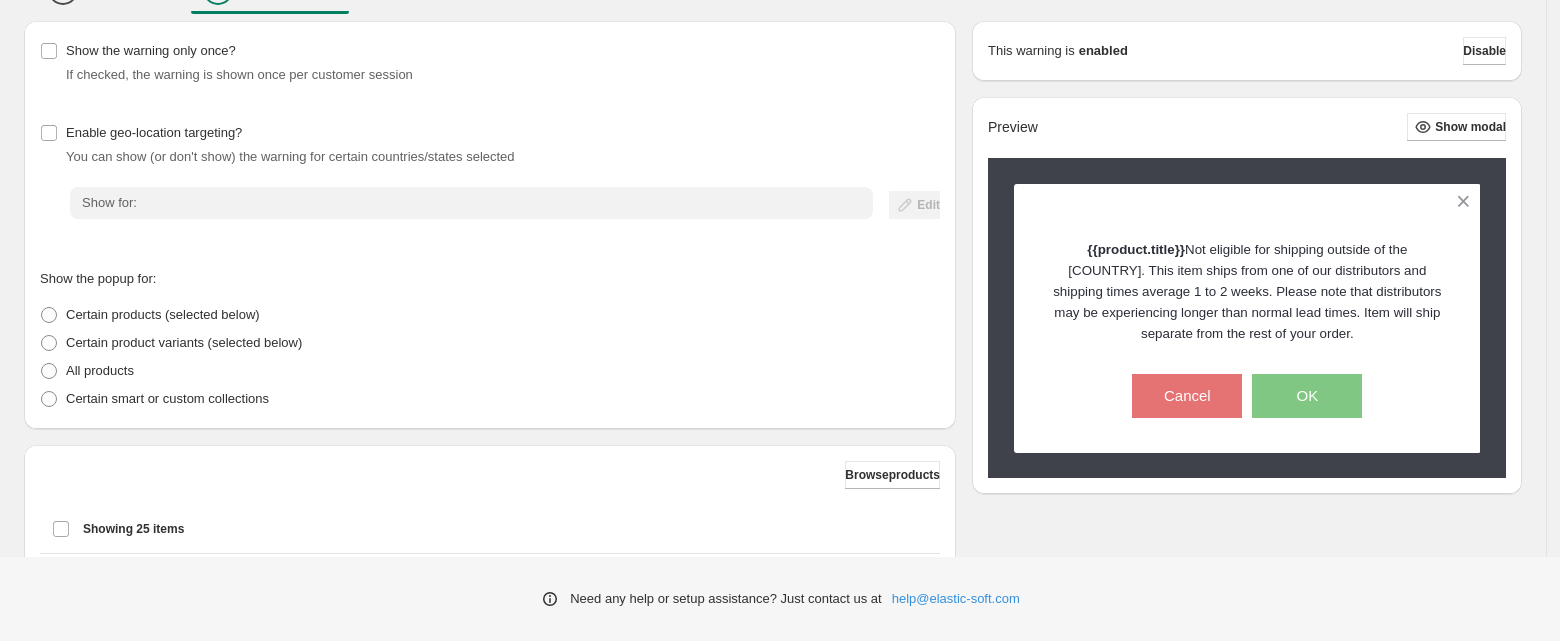 scroll, scrollTop: 266, scrollLeft: 0, axis: vertical 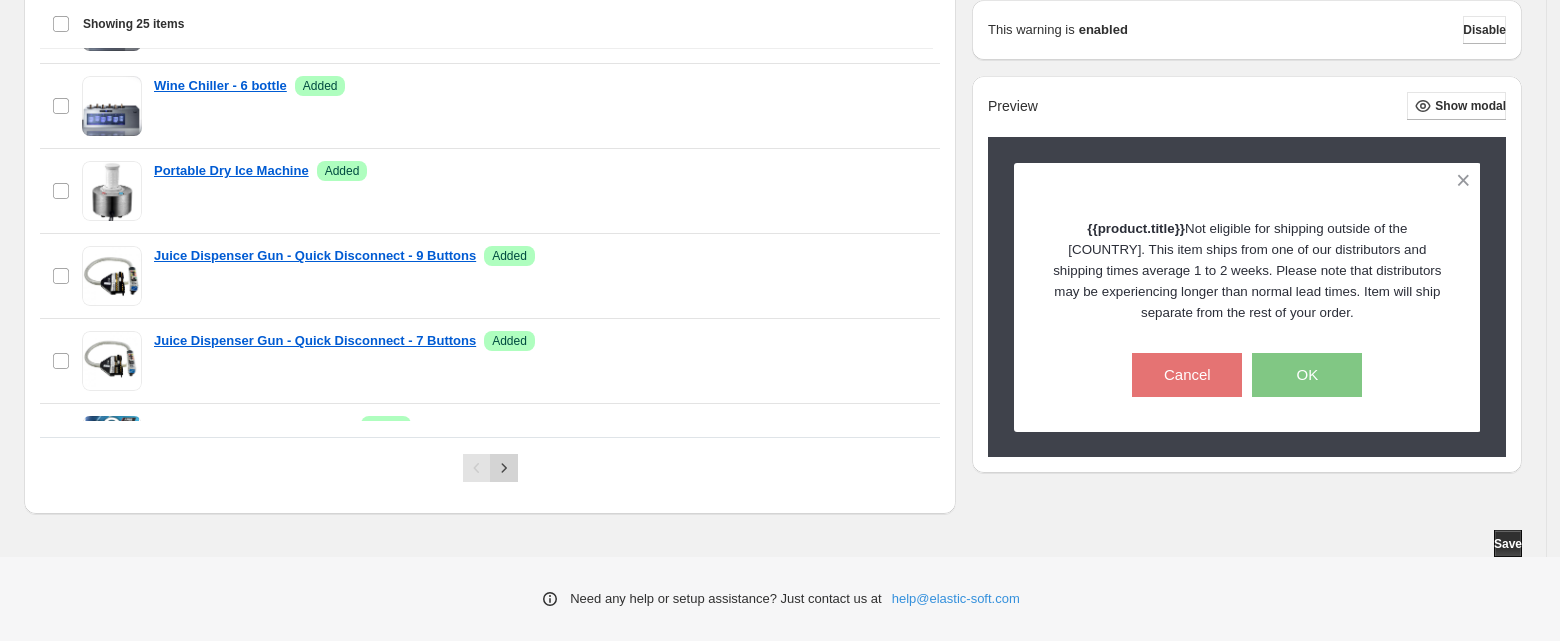 click 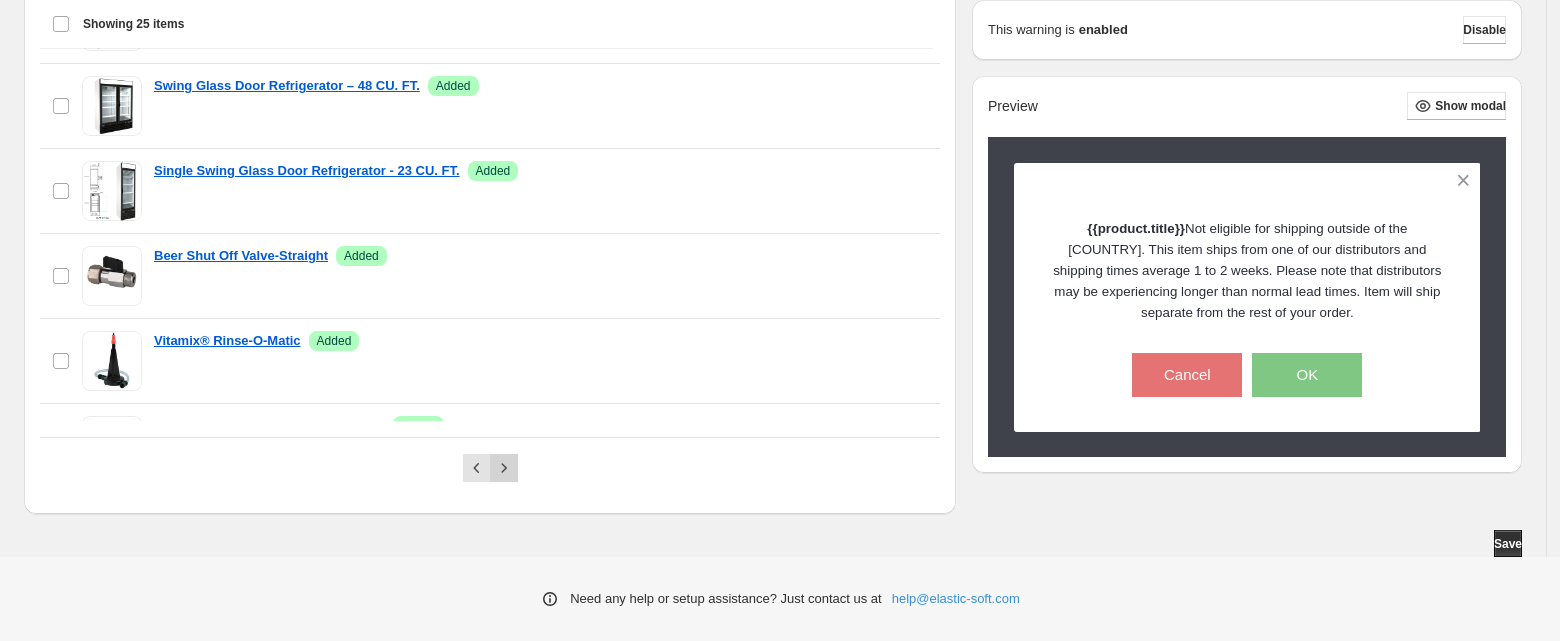 click at bounding box center (504, 468) 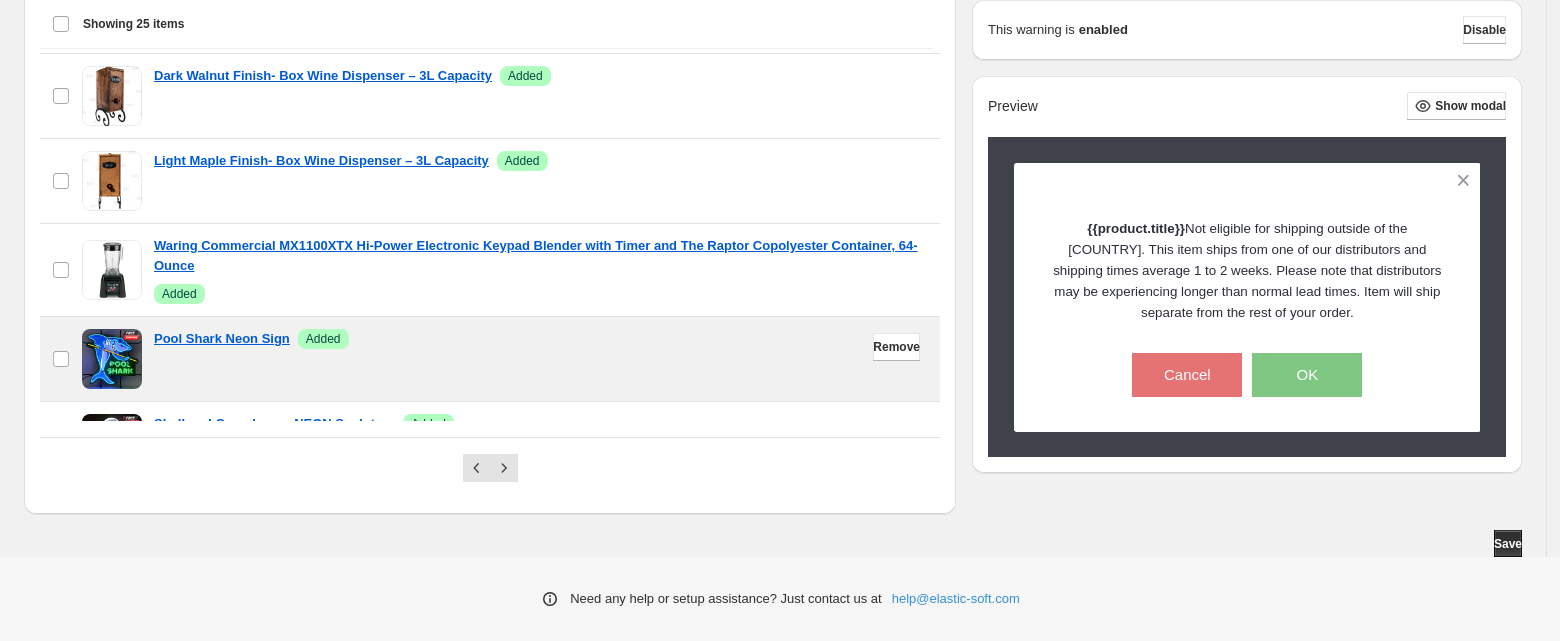 scroll, scrollTop: 0, scrollLeft: 0, axis: both 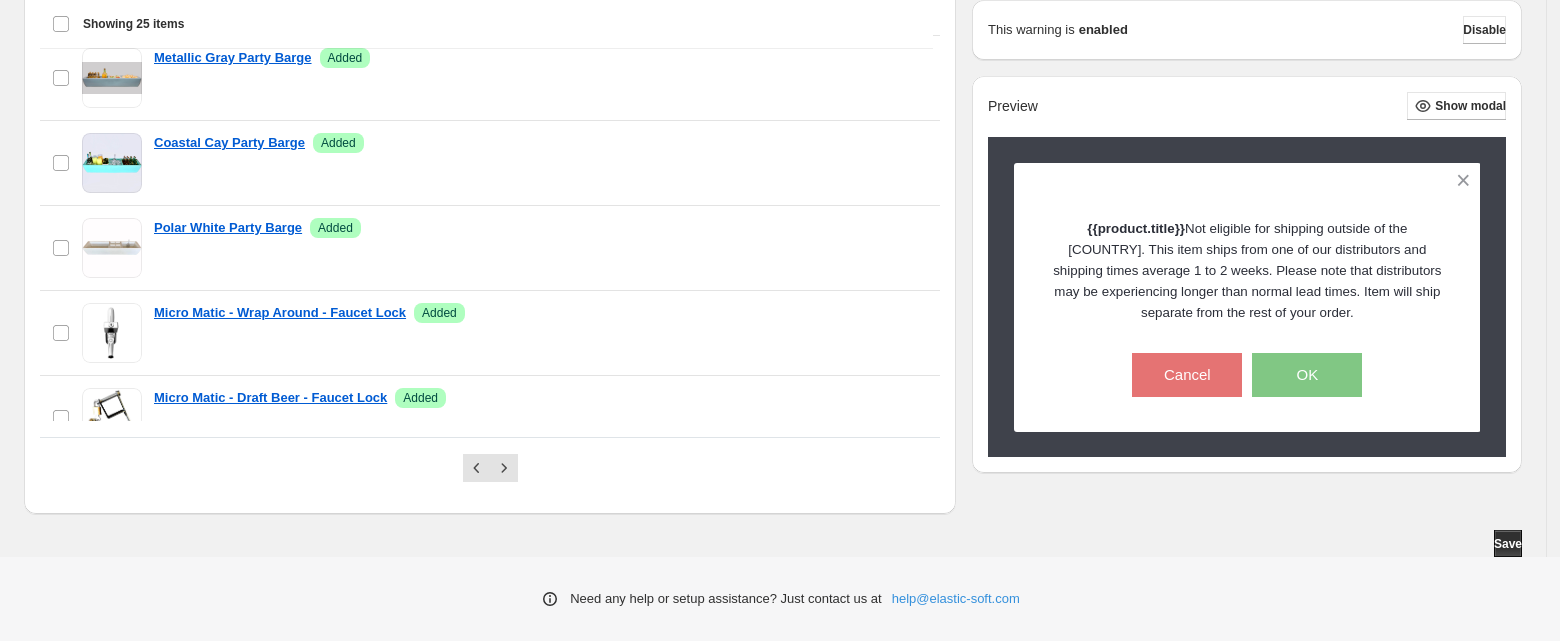 drag, startPoint x: 1509, startPoint y: 537, endPoint x: 1484, endPoint y: 538, distance: 25.019993 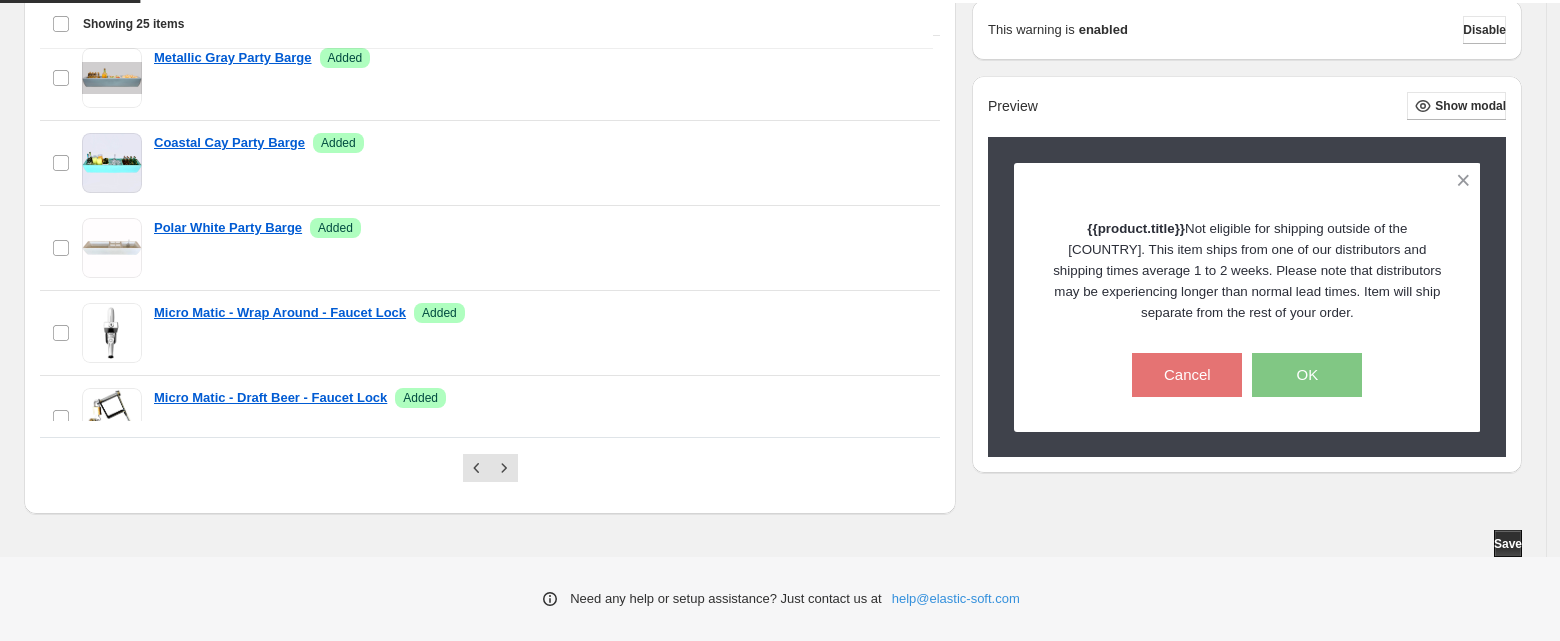 scroll, scrollTop: 0, scrollLeft: 0, axis: both 